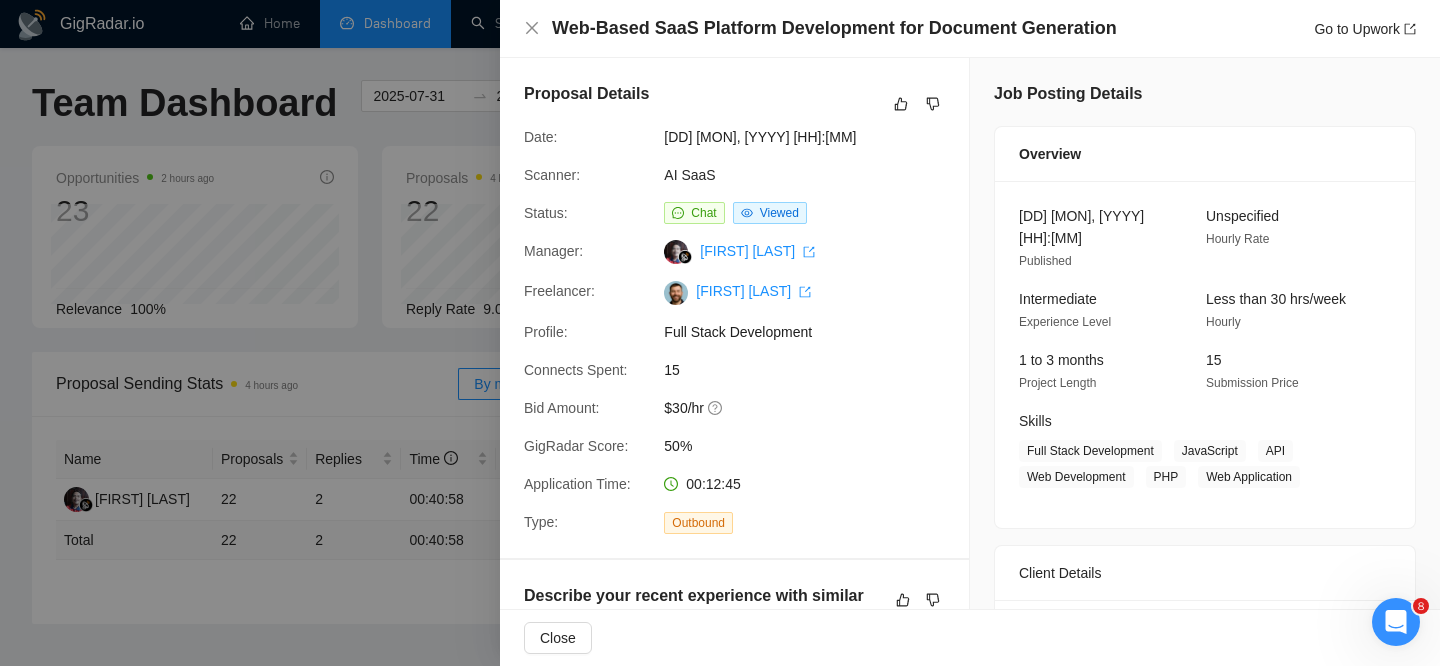 scroll, scrollTop: 858, scrollLeft: 0, axis: vertical 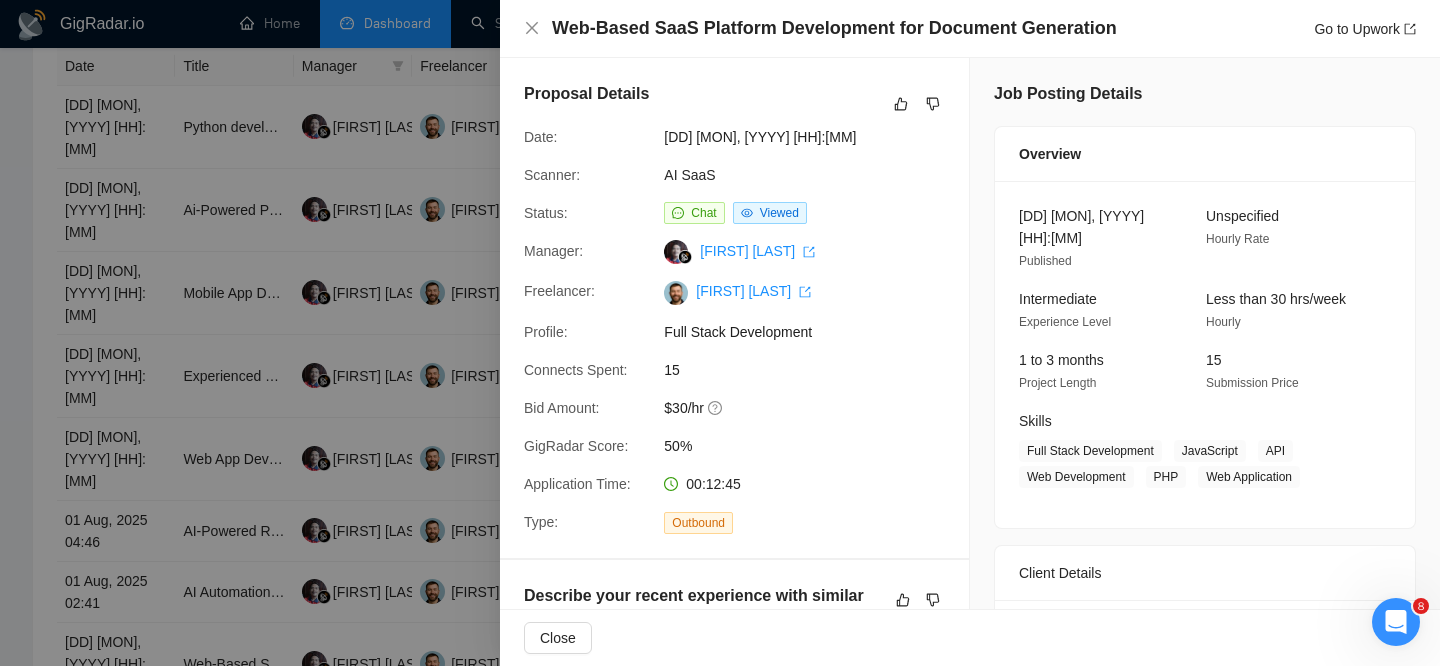 click on "Web-Based SaaS Platform Development for Document Generation Go to Upwork" at bounding box center [970, 28] 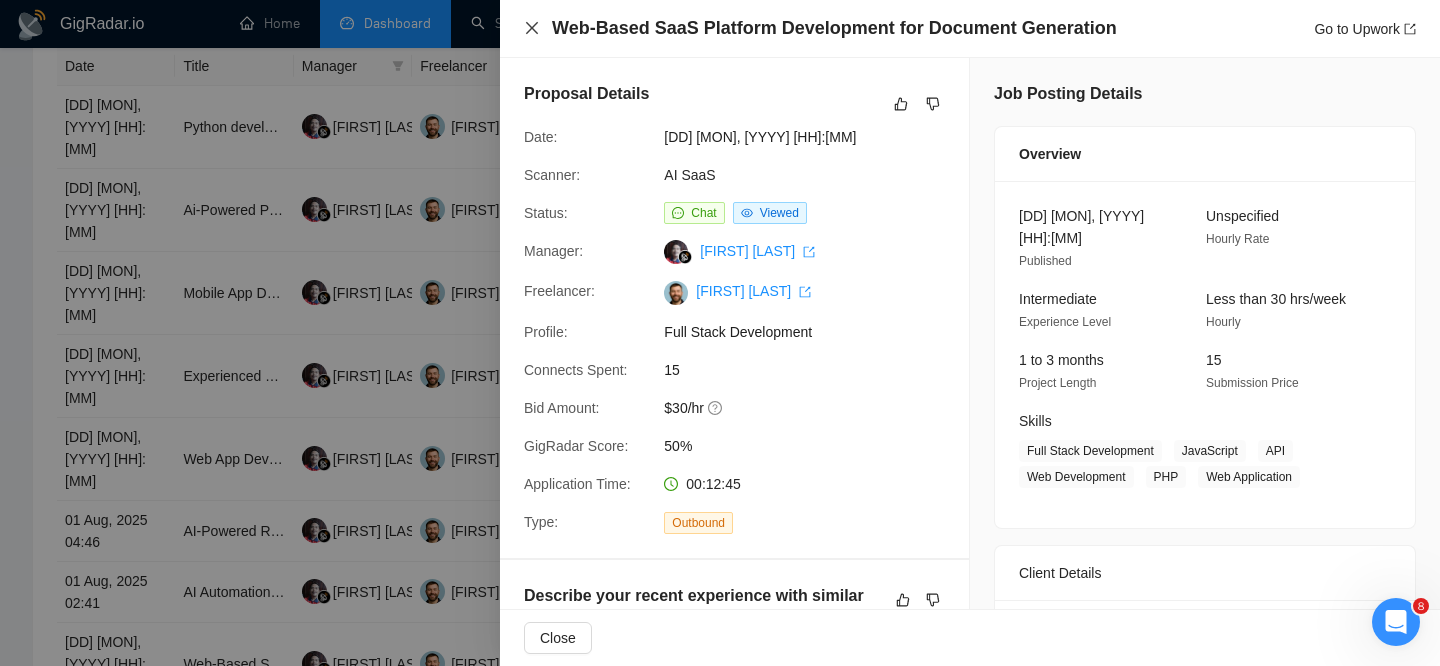 click 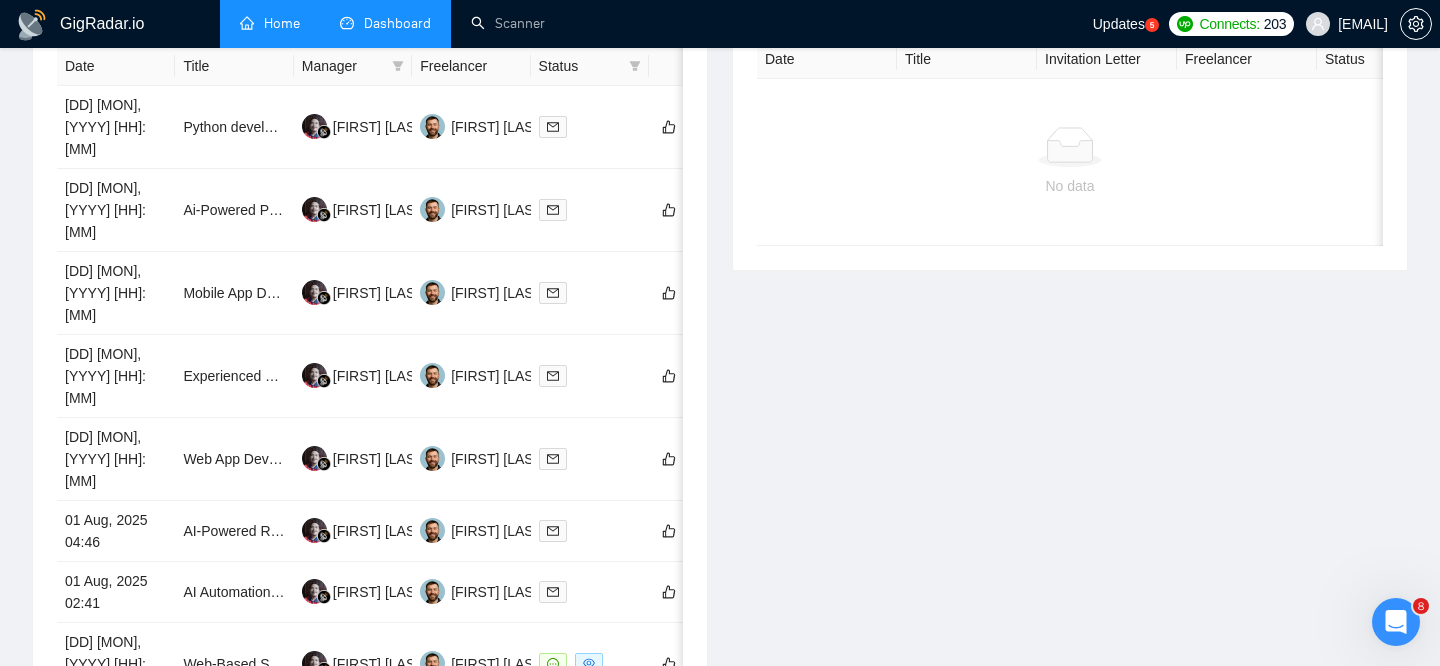 click on "Home" at bounding box center (270, 23) 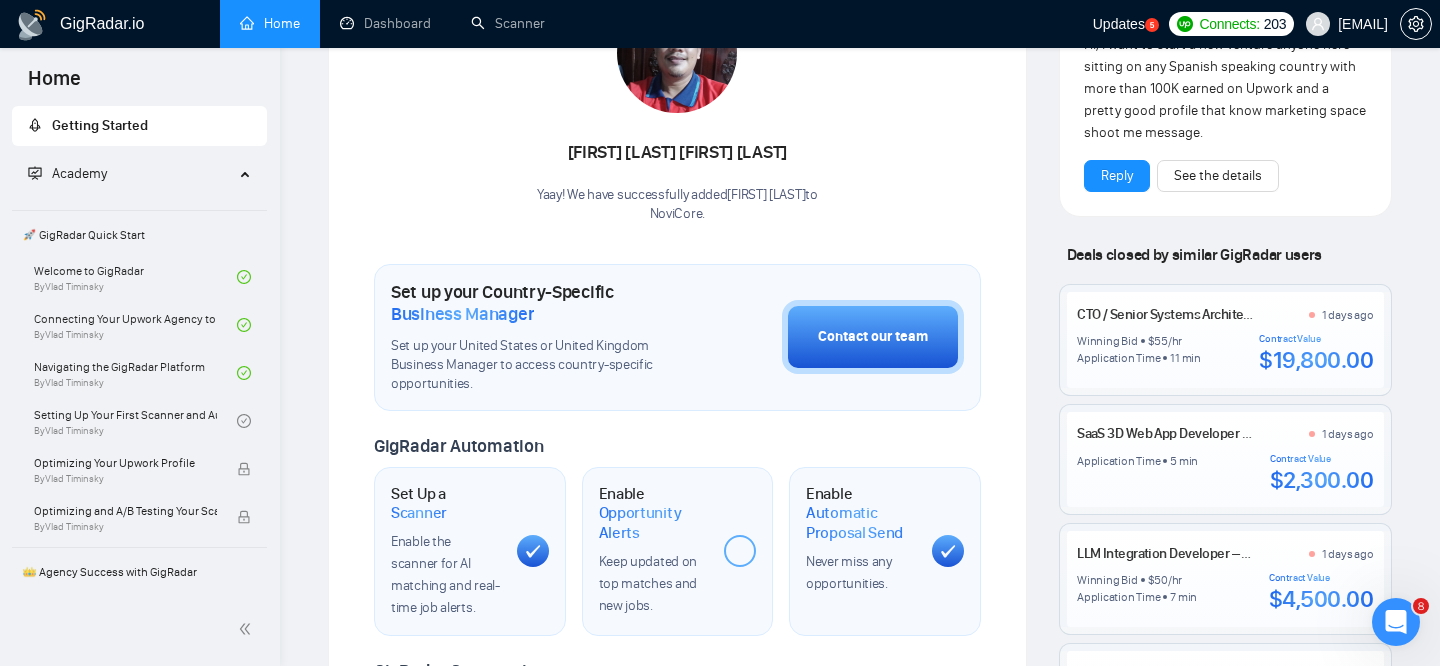 scroll, scrollTop: 400, scrollLeft: 0, axis: vertical 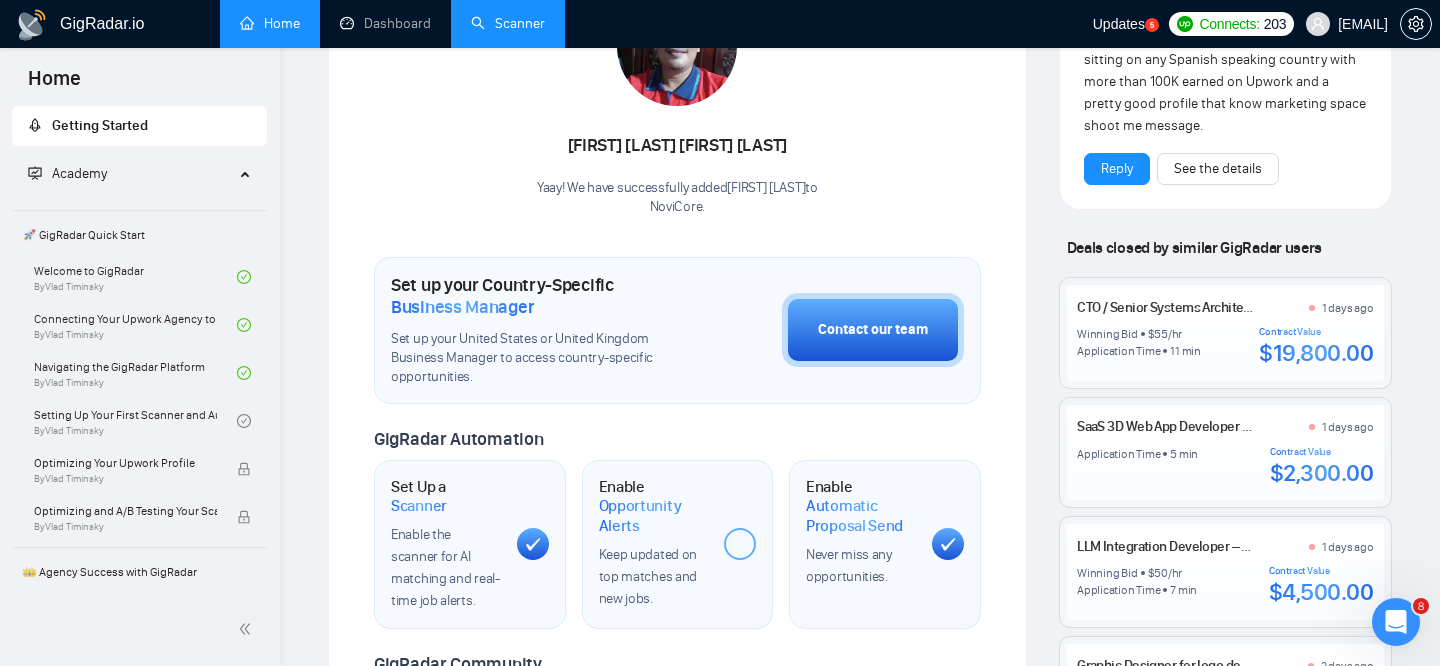 click on "Scanner" at bounding box center [508, 23] 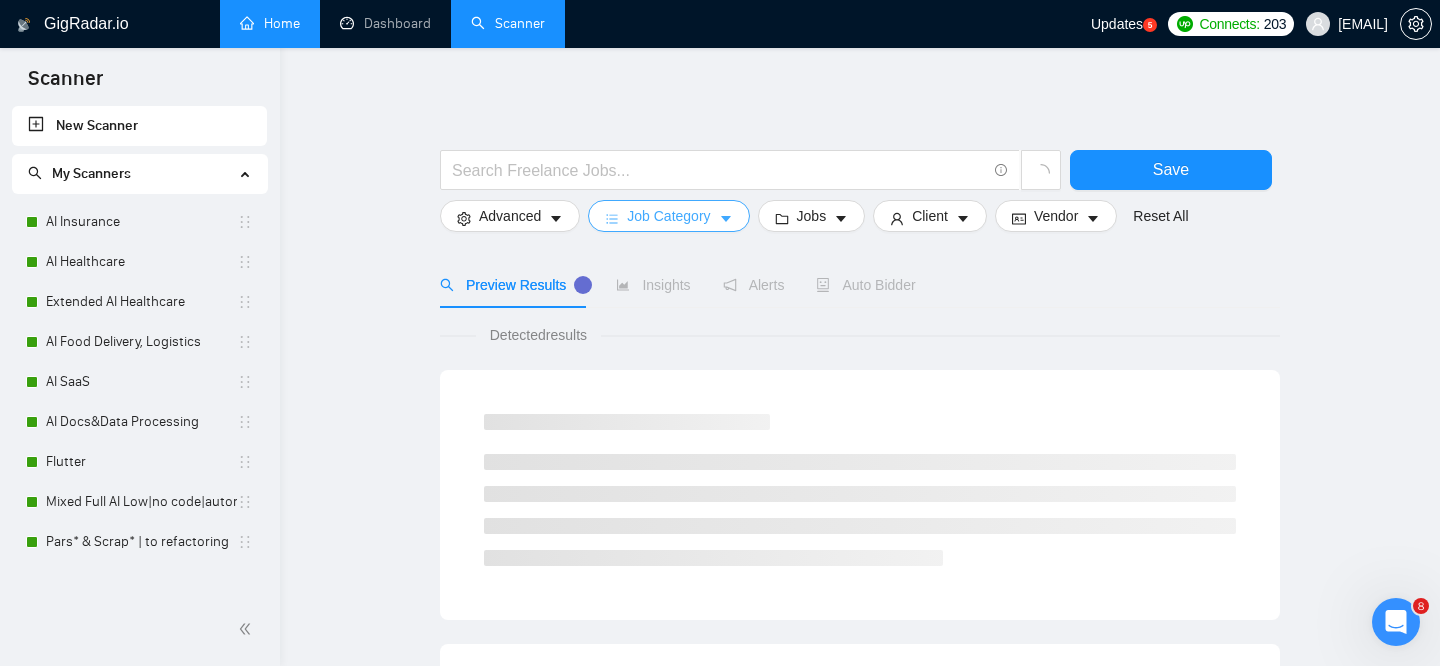 click 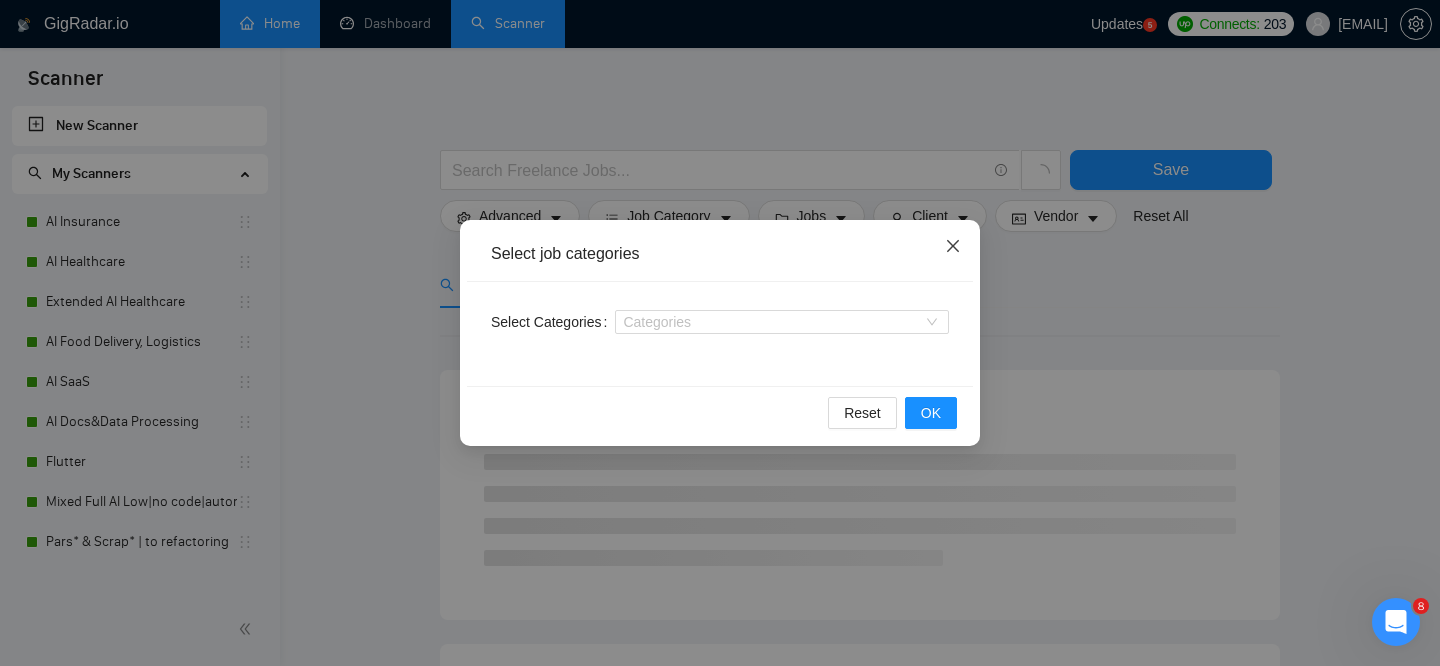 click at bounding box center (953, 247) 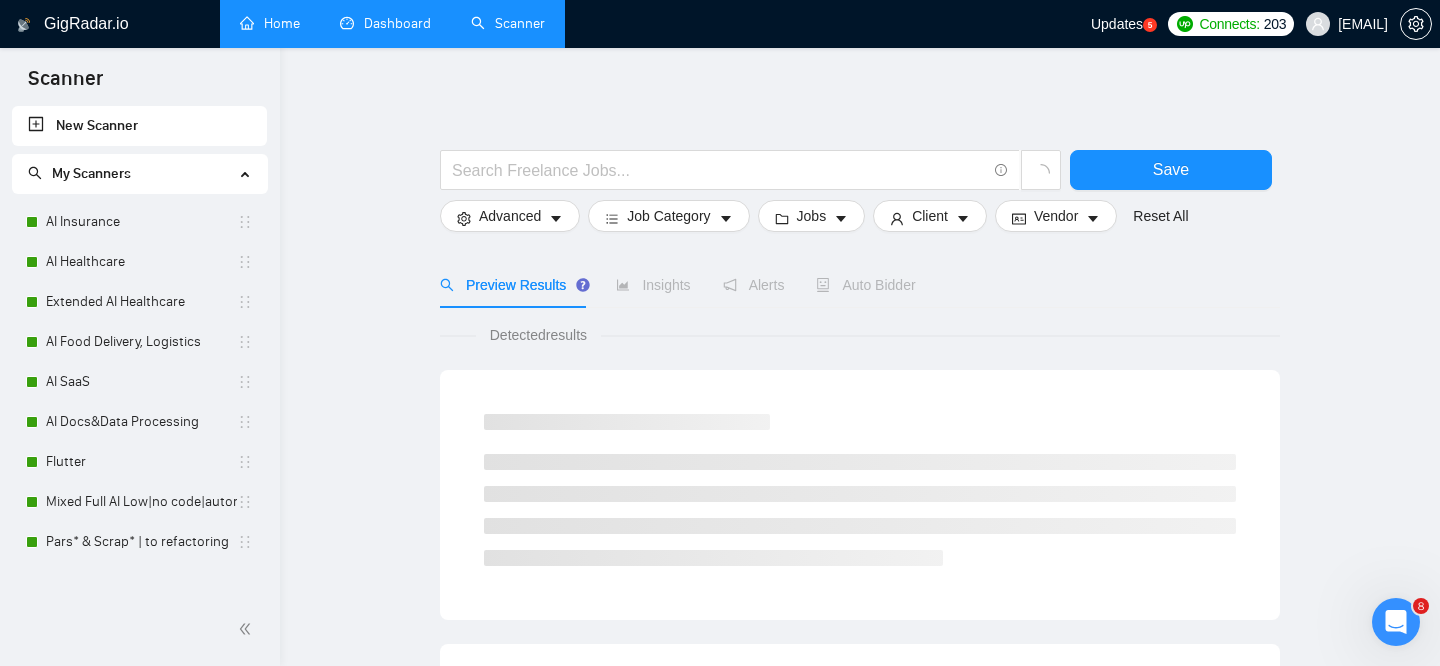 click on "Dashboard" at bounding box center [385, 23] 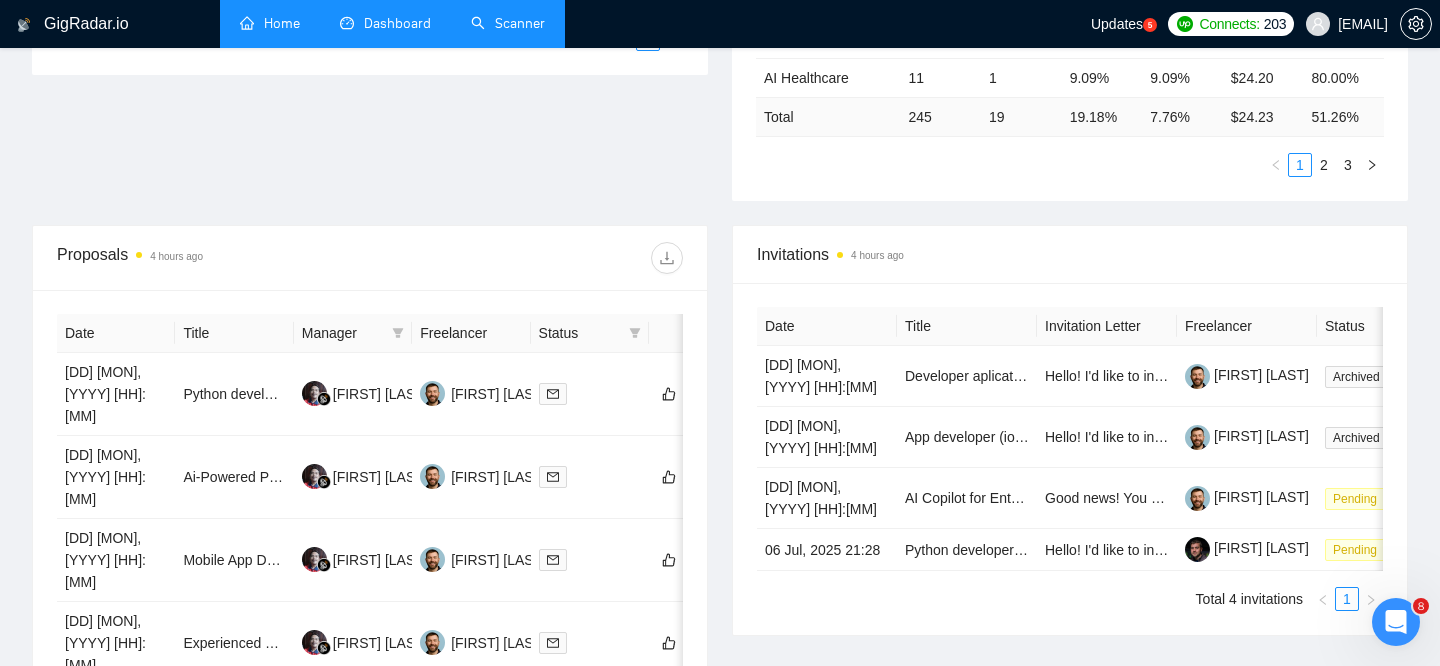 scroll, scrollTop: 0, scrollLeft: 0, axis: both 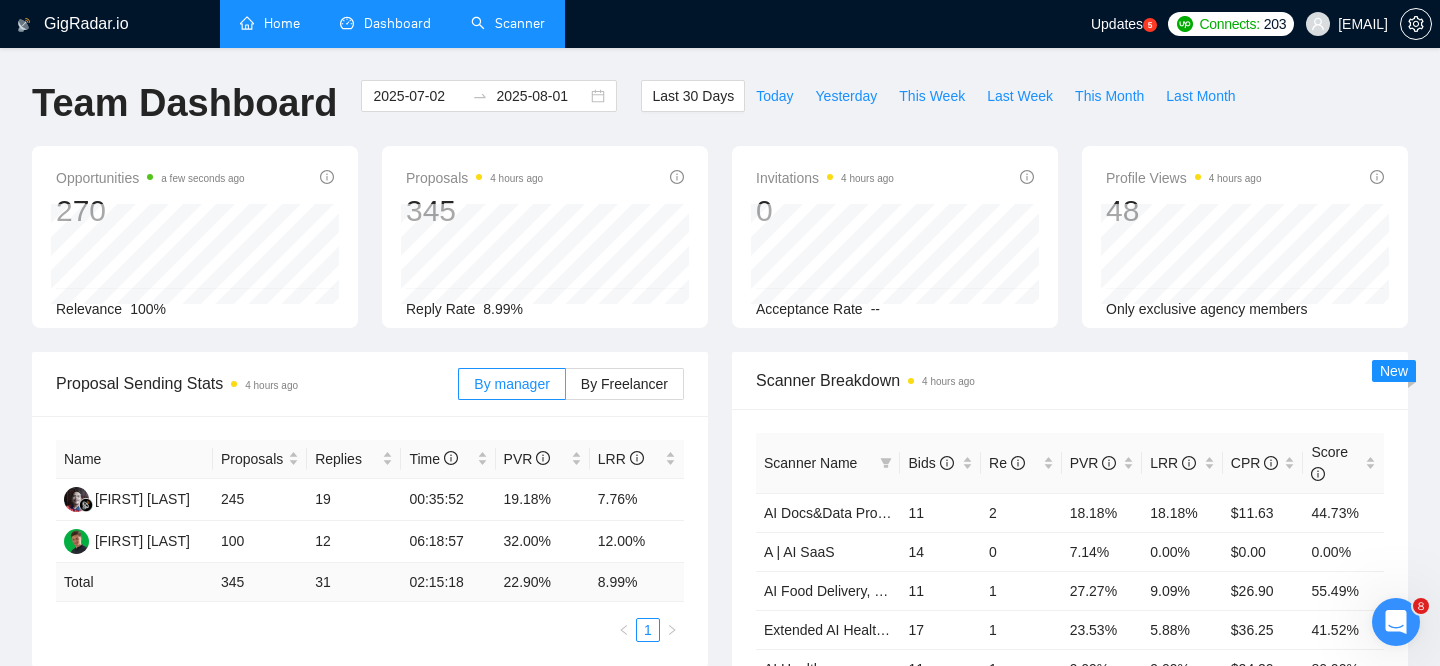 click on "GigRadar.io" at bounding box center [86, 24] 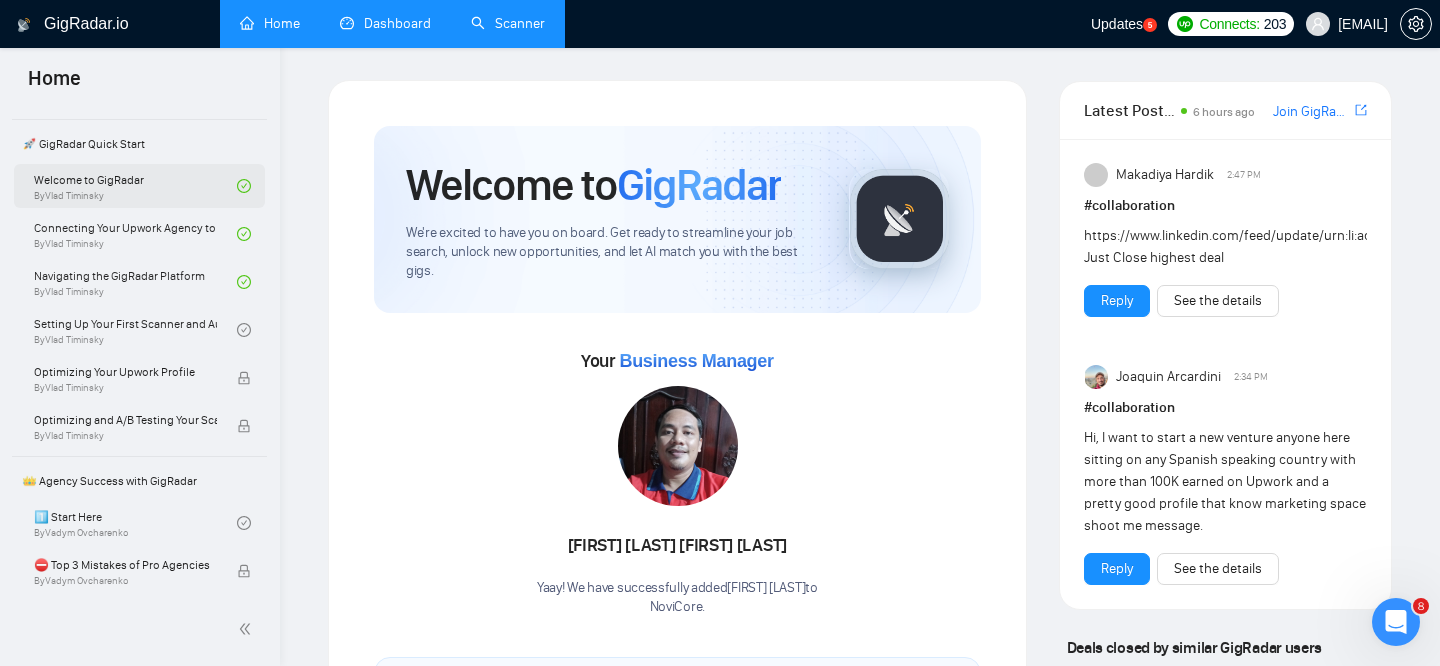 scroll, scrollTop: 110, scrollLeft: 0, axis: vertical 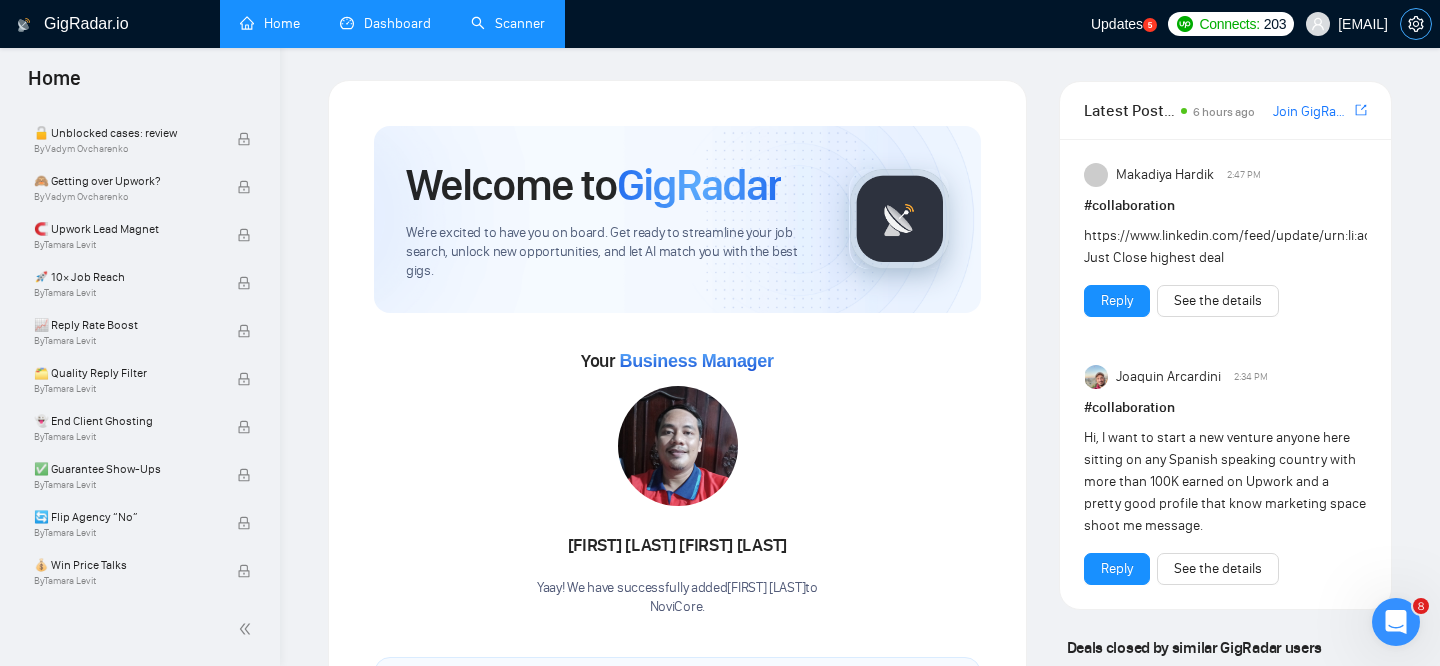 click 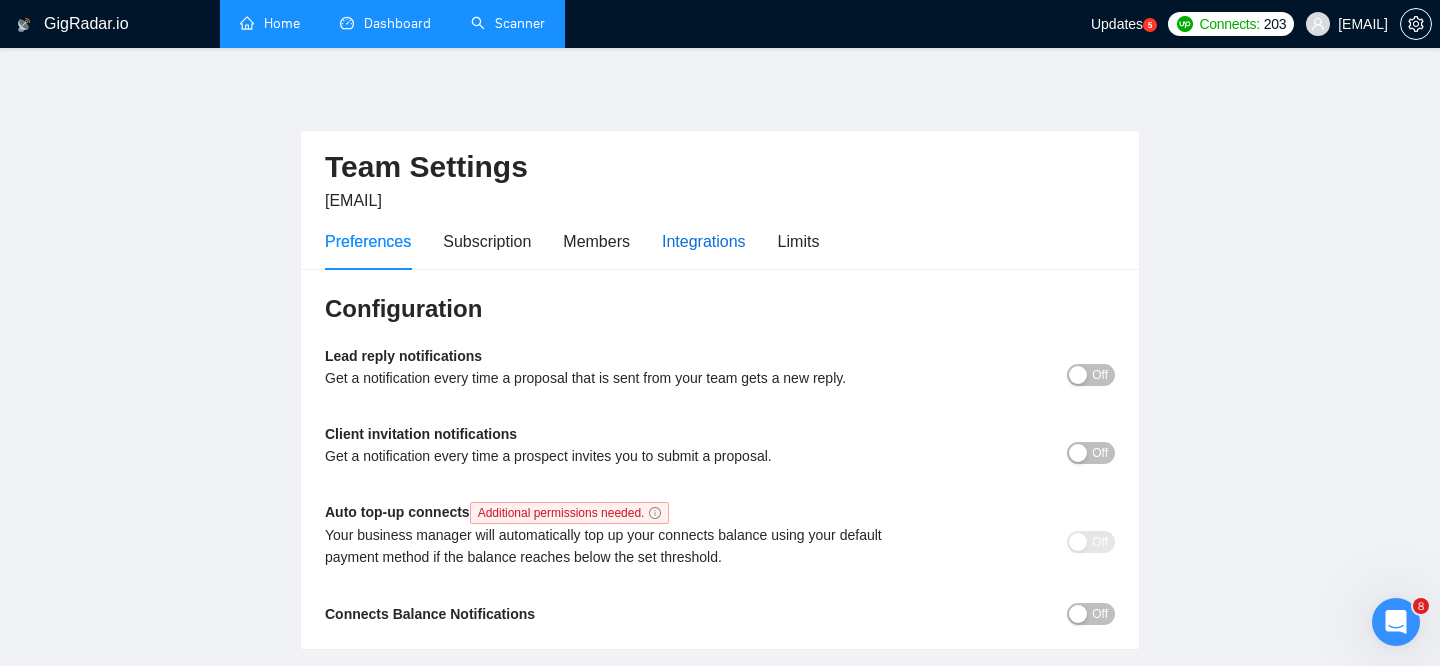 click on "Integrations" at bounding box center [704, 241] 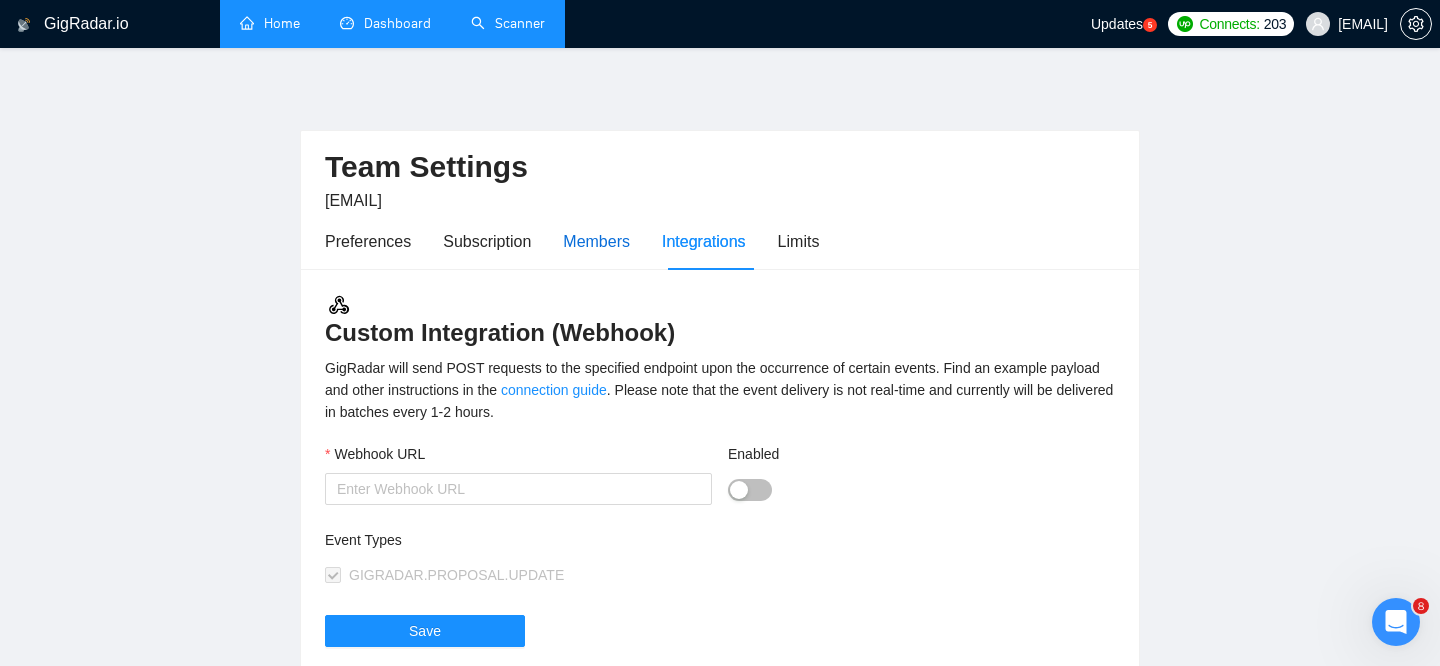 click on "Members" at bounding box center [596, 241] 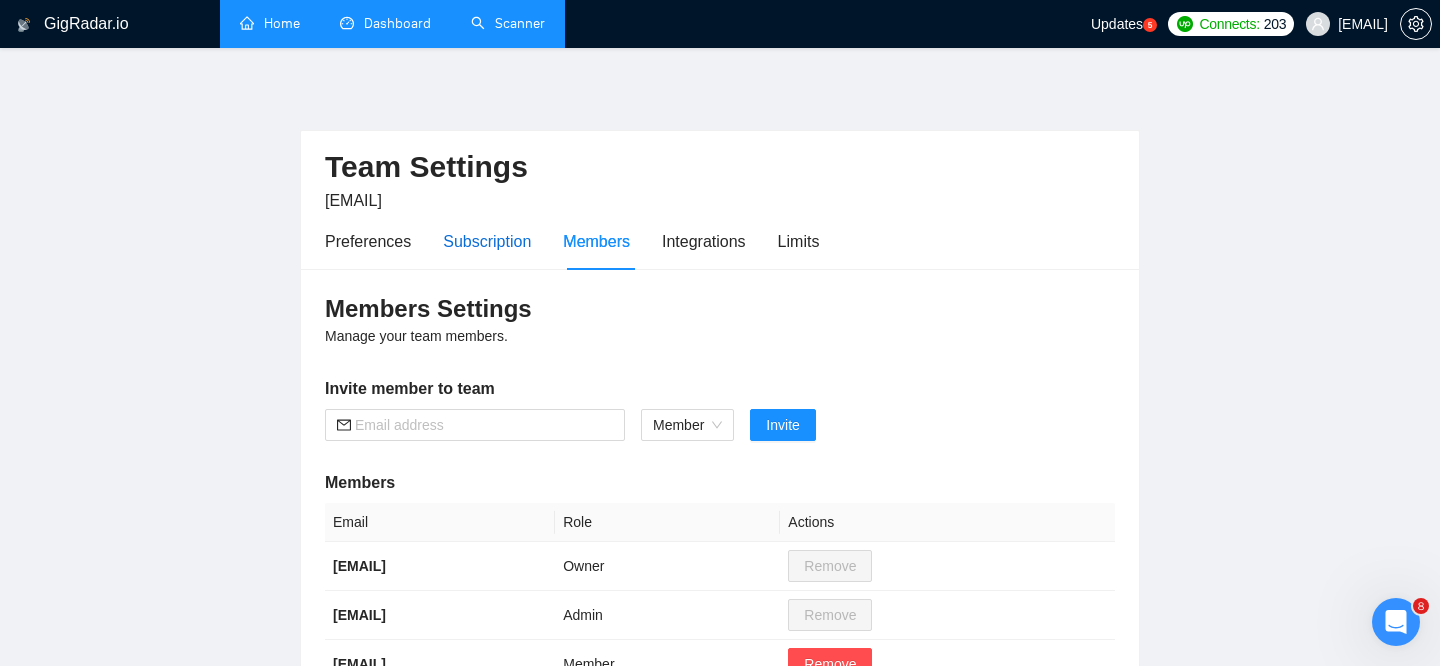 click on "Subscription" at bounding box center (487, 241) 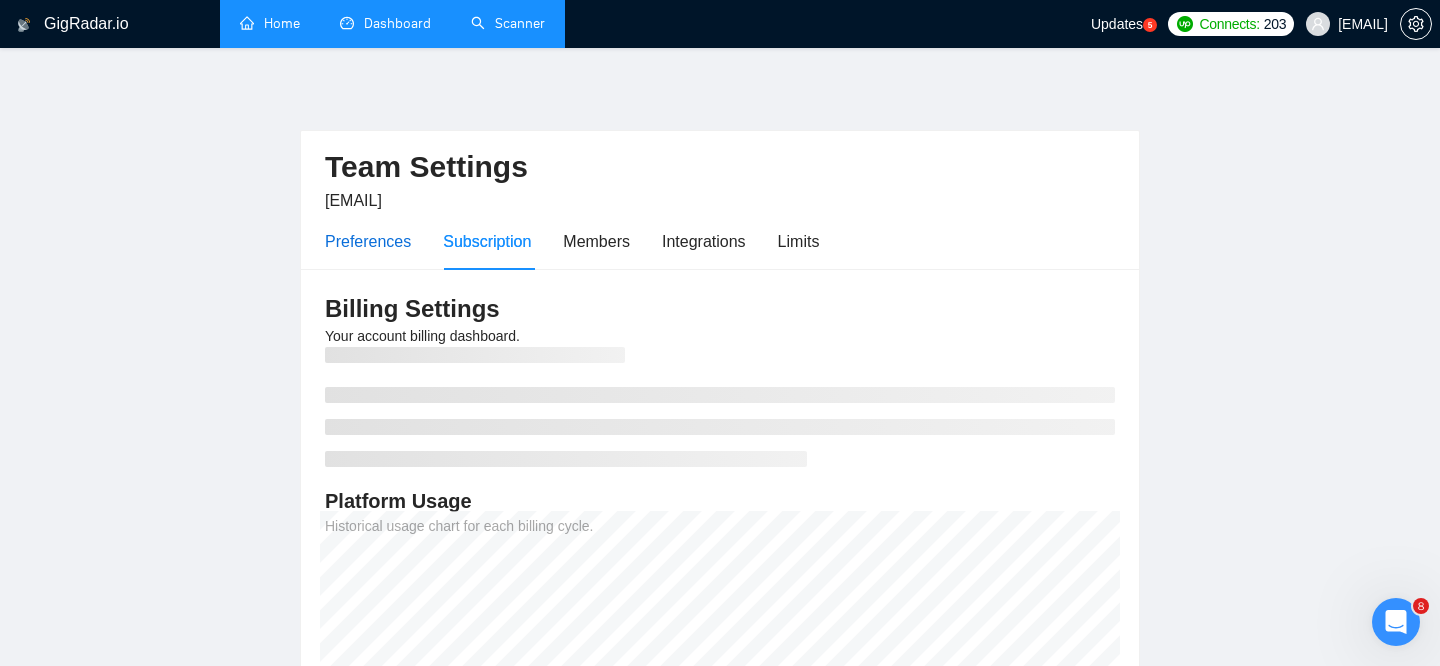 click on "Preferences" at bounding box center (368, 241) 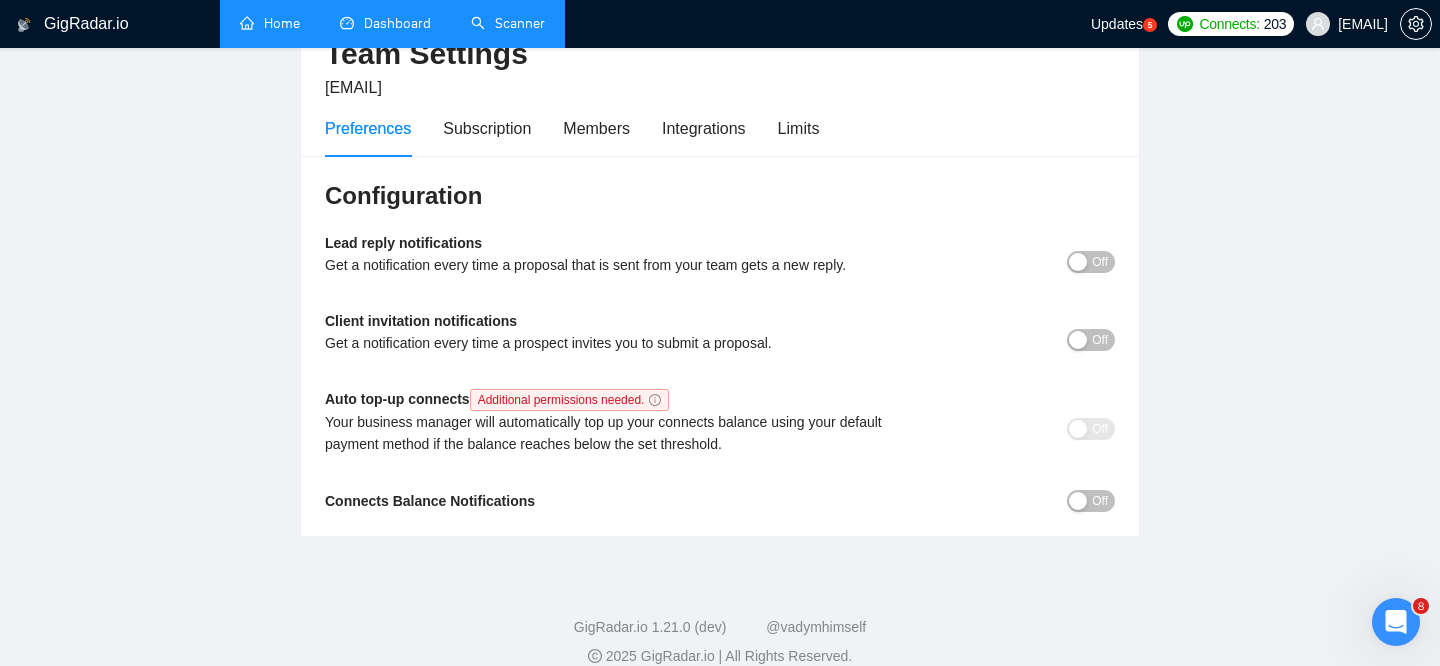 scroll, scrollTop: 138, scrollLeft: 0, axis: vertical 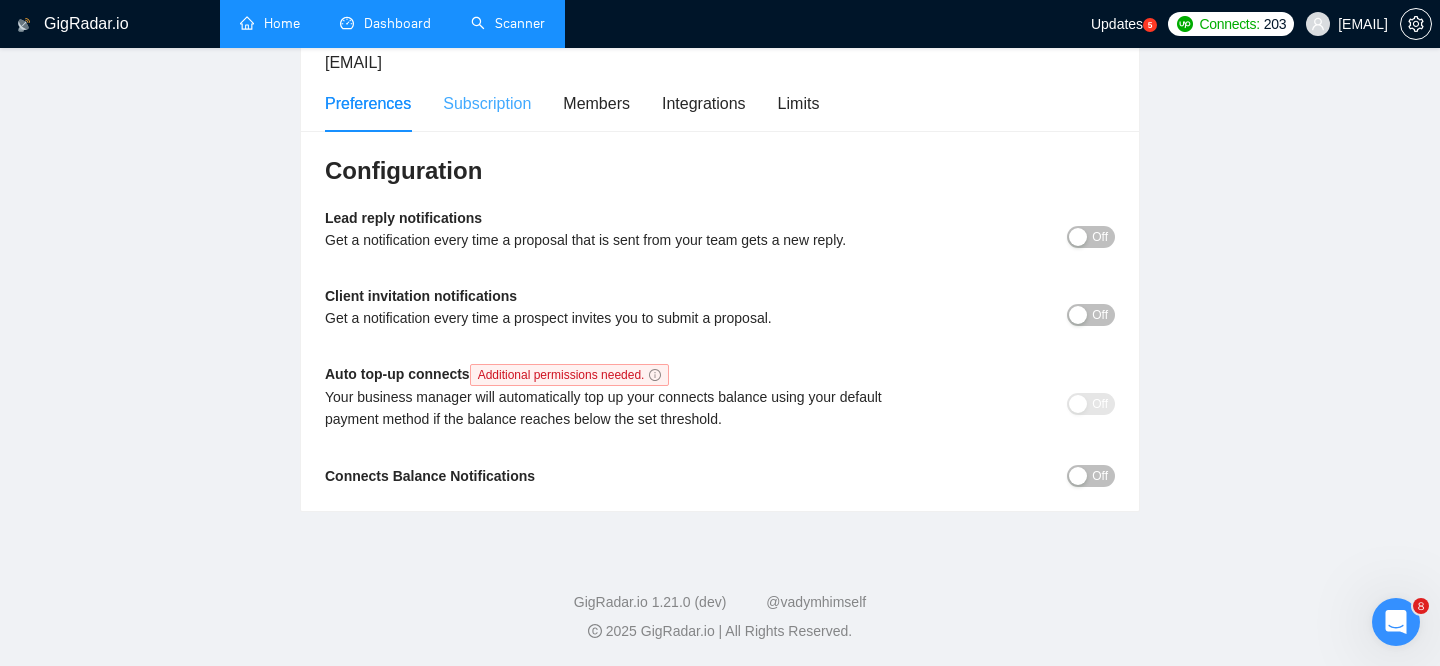 click on "Subscription" at bounding box center (487, 103) 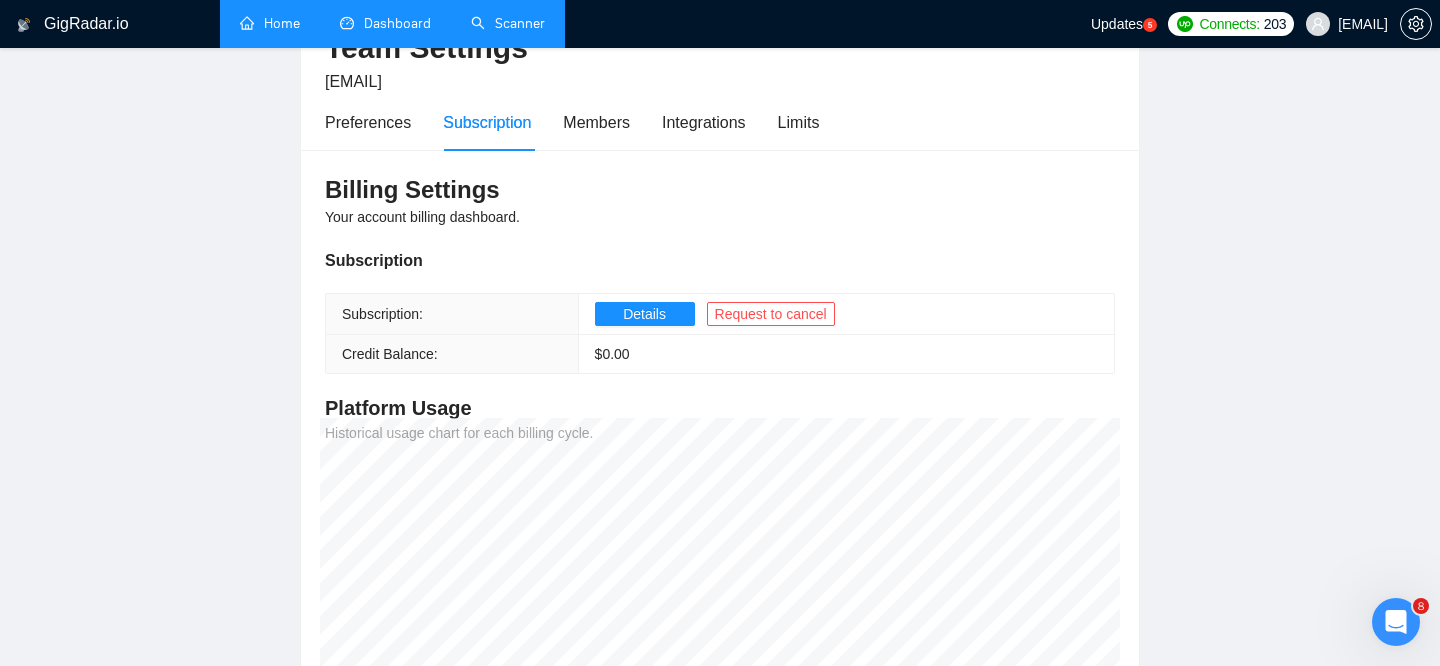 scroll, scrollTop: 110, scrollLeft: 0, axis: vertical 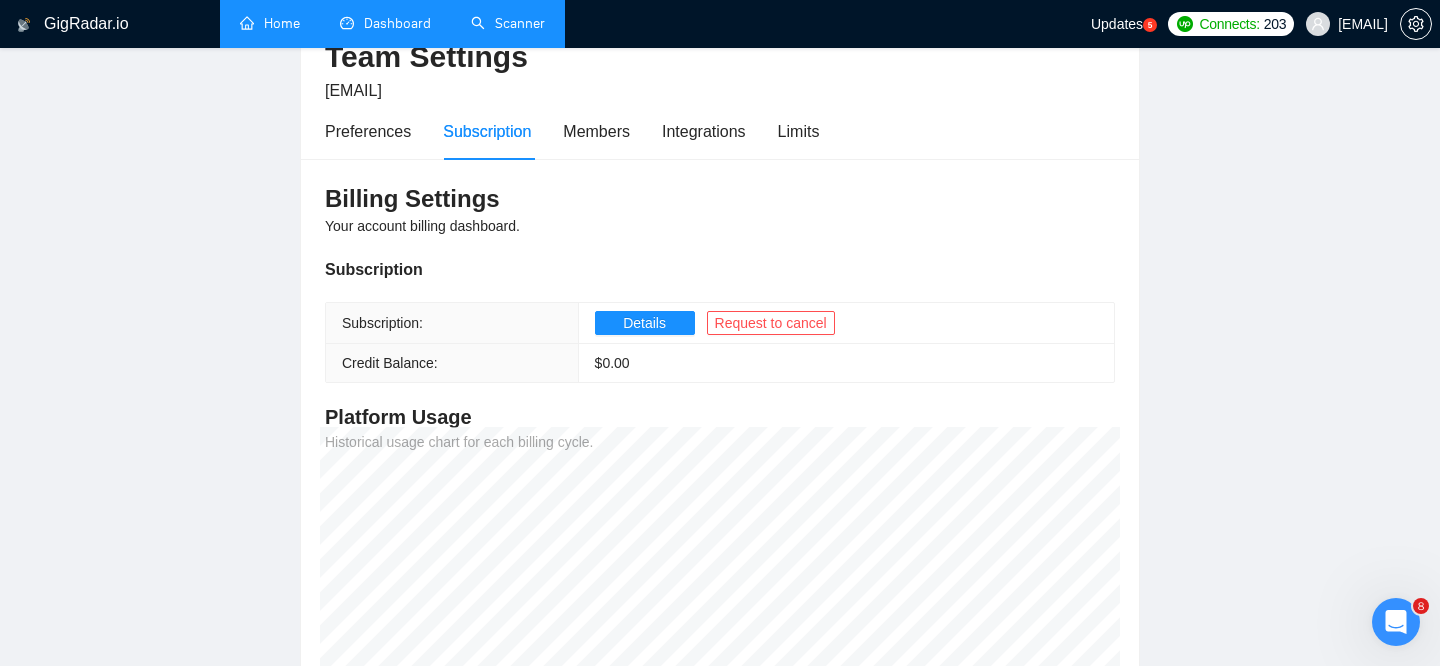 click on "Preferences Subscription Members Integrations Limits" at bounding box center [720, 131] 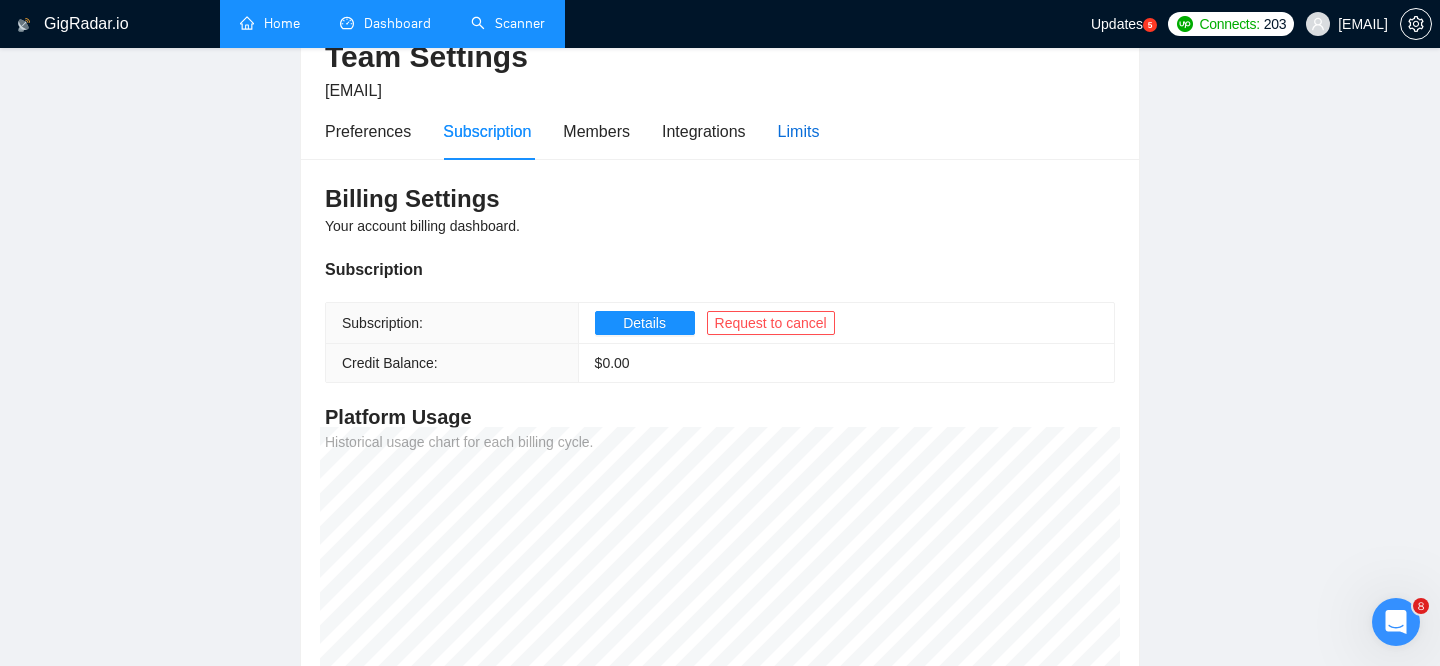 click on "Limits" at bounding box center [799, 131] 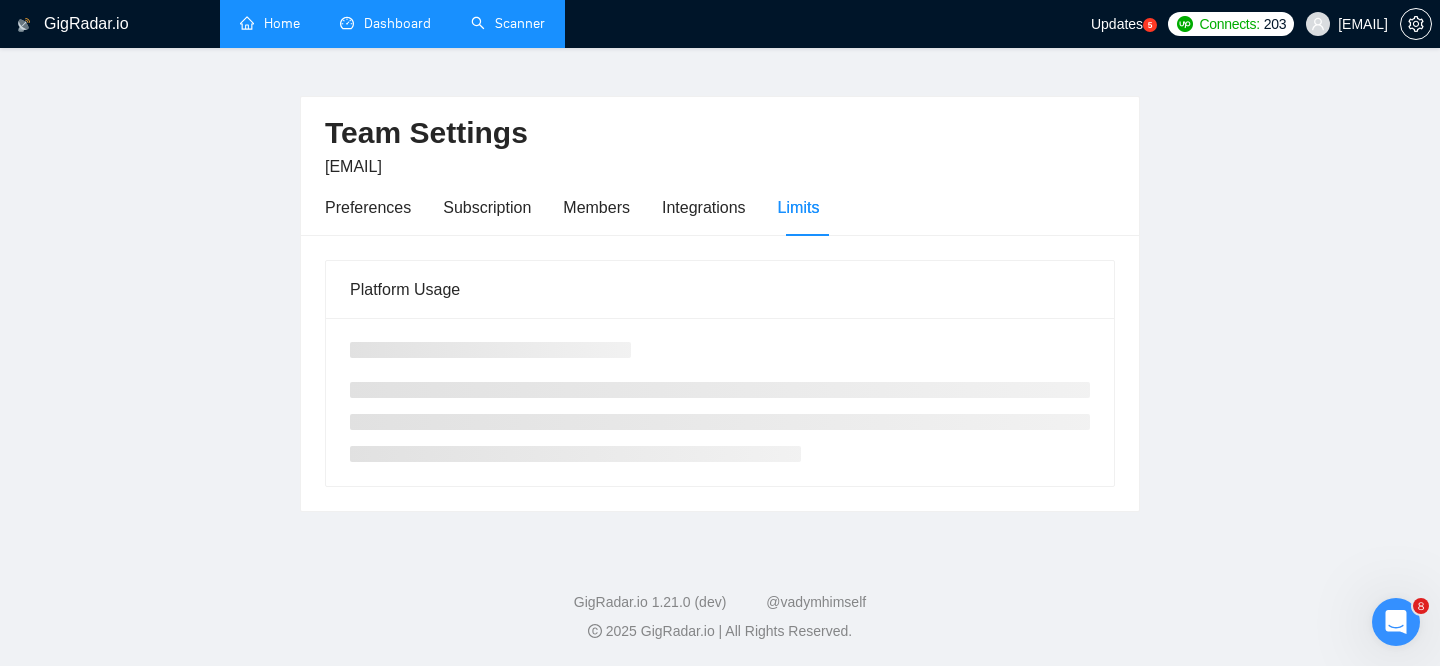 scroll, scrollTop: 0, scrollLeft: 0, axis: both 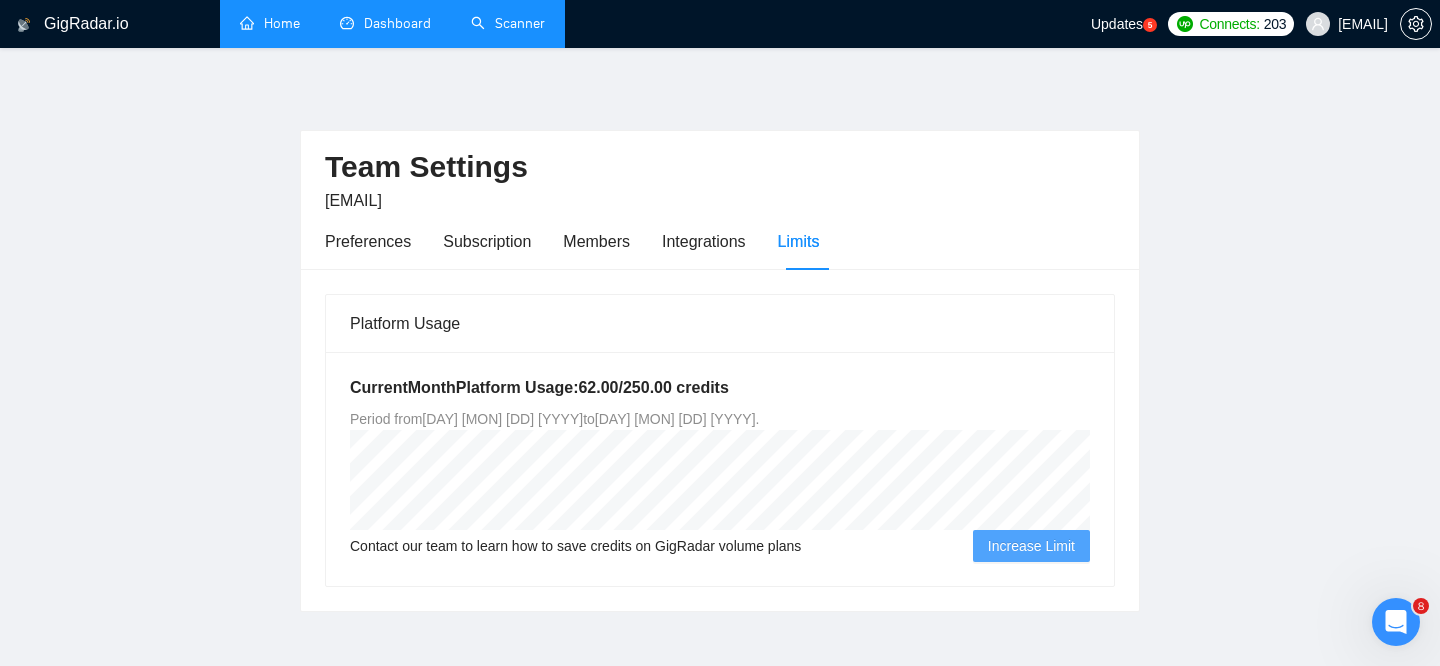 click on "Dashboard" at bounding box center [385, 23] 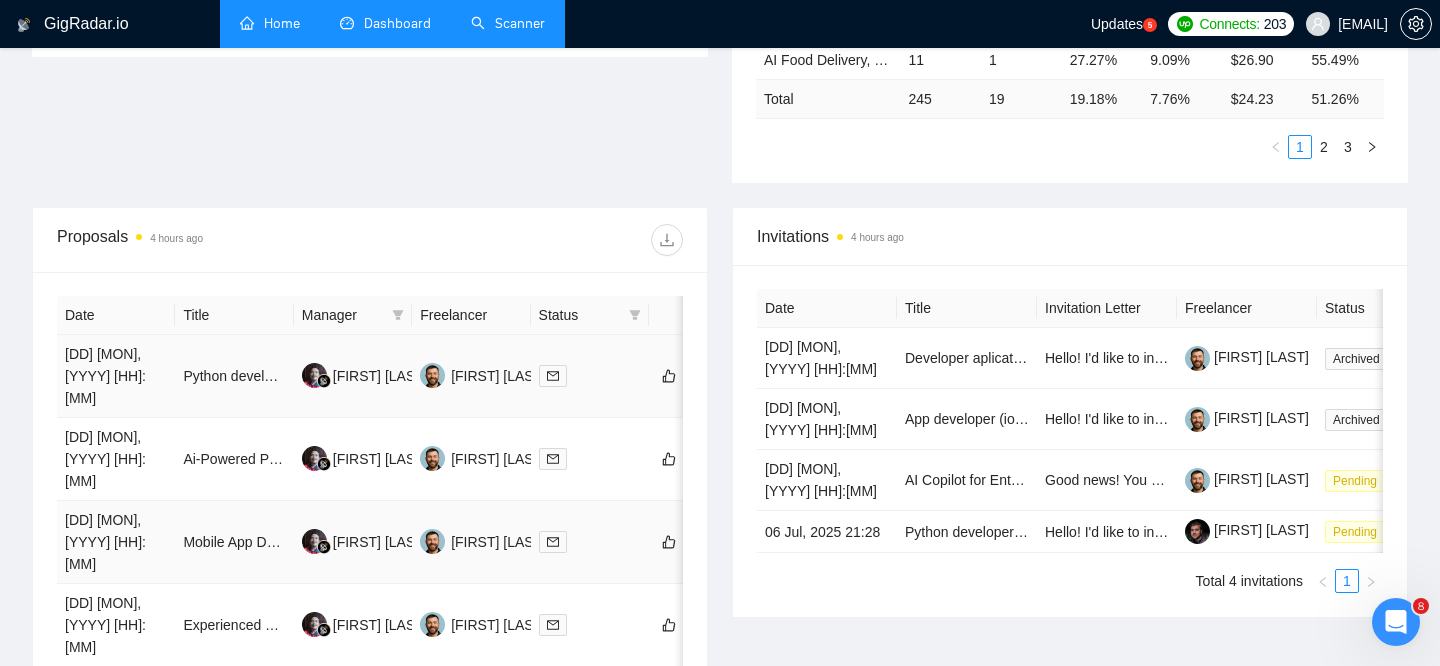 scroll, scrollTop: 605, scrollLeft: 0, axis: vertical 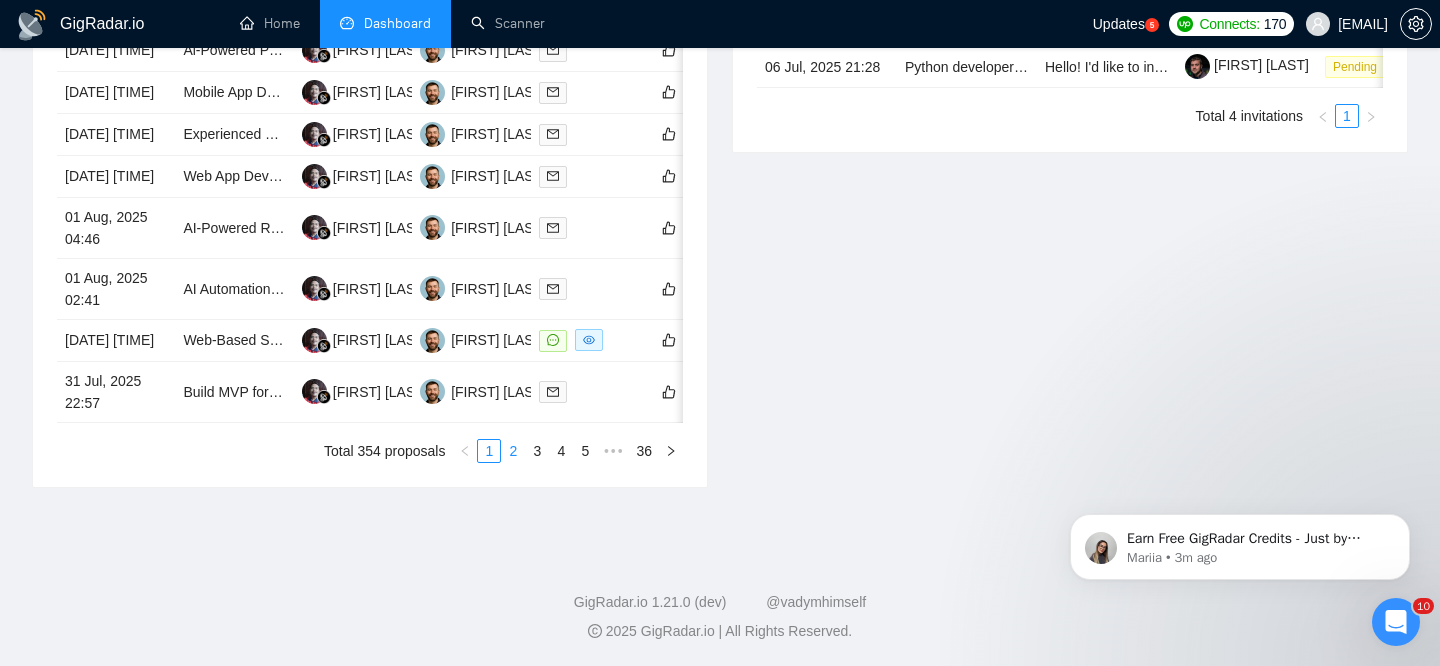 click on "2" at bounding box center [513, 451] 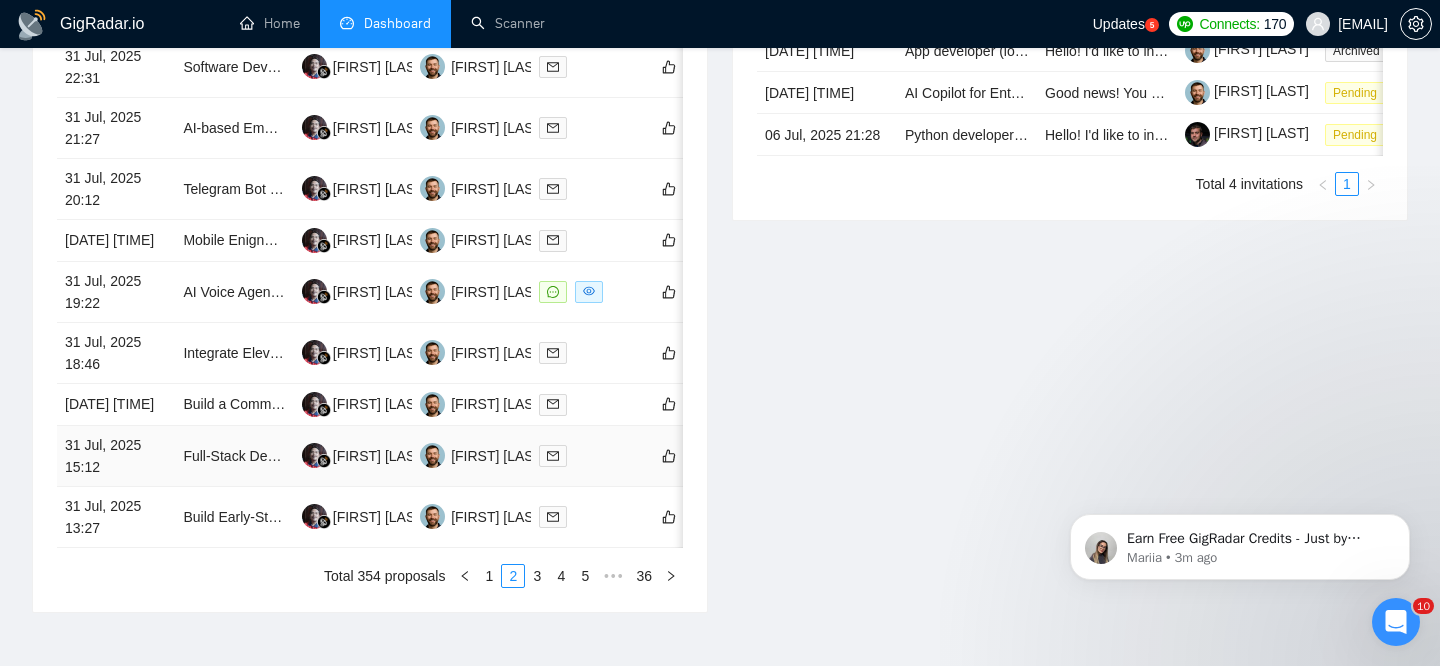 scroll, scrollTop: 945, scrollLeft: 0, axis: vertical 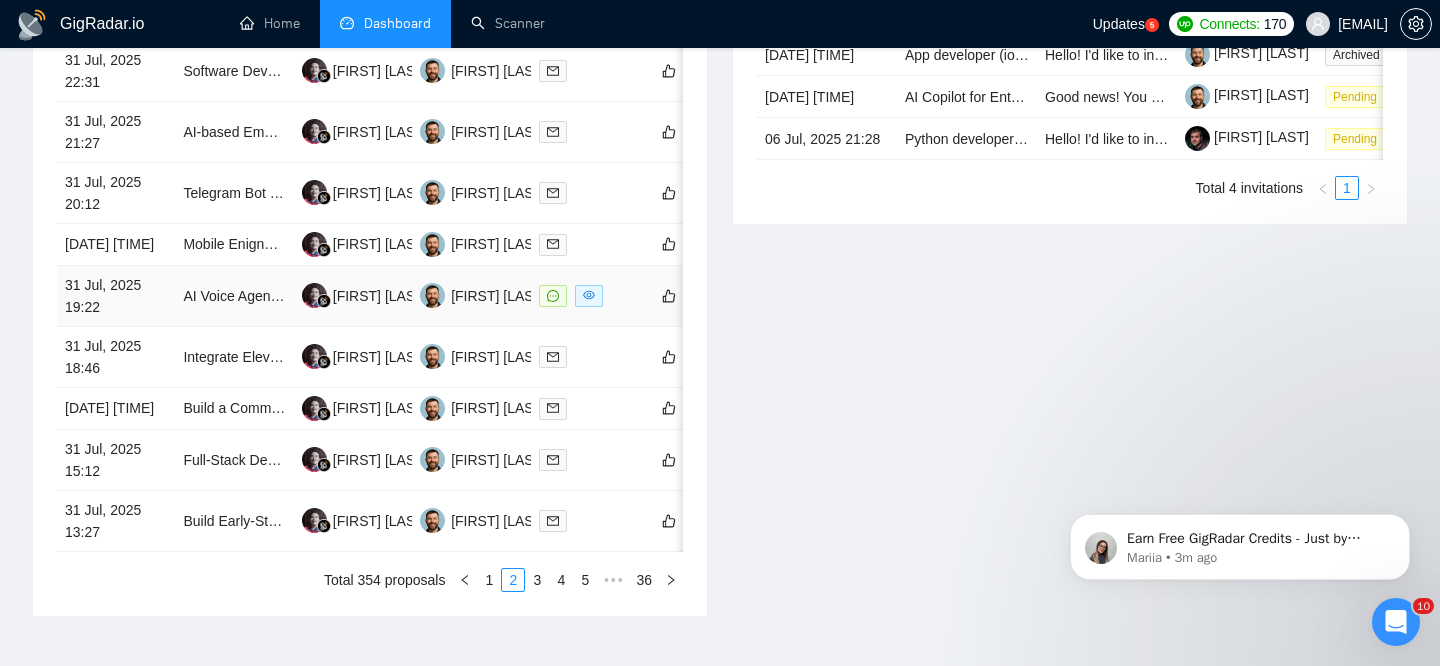 click on "31 Jul, 2025 19:22" at bounding box center [116, 296] 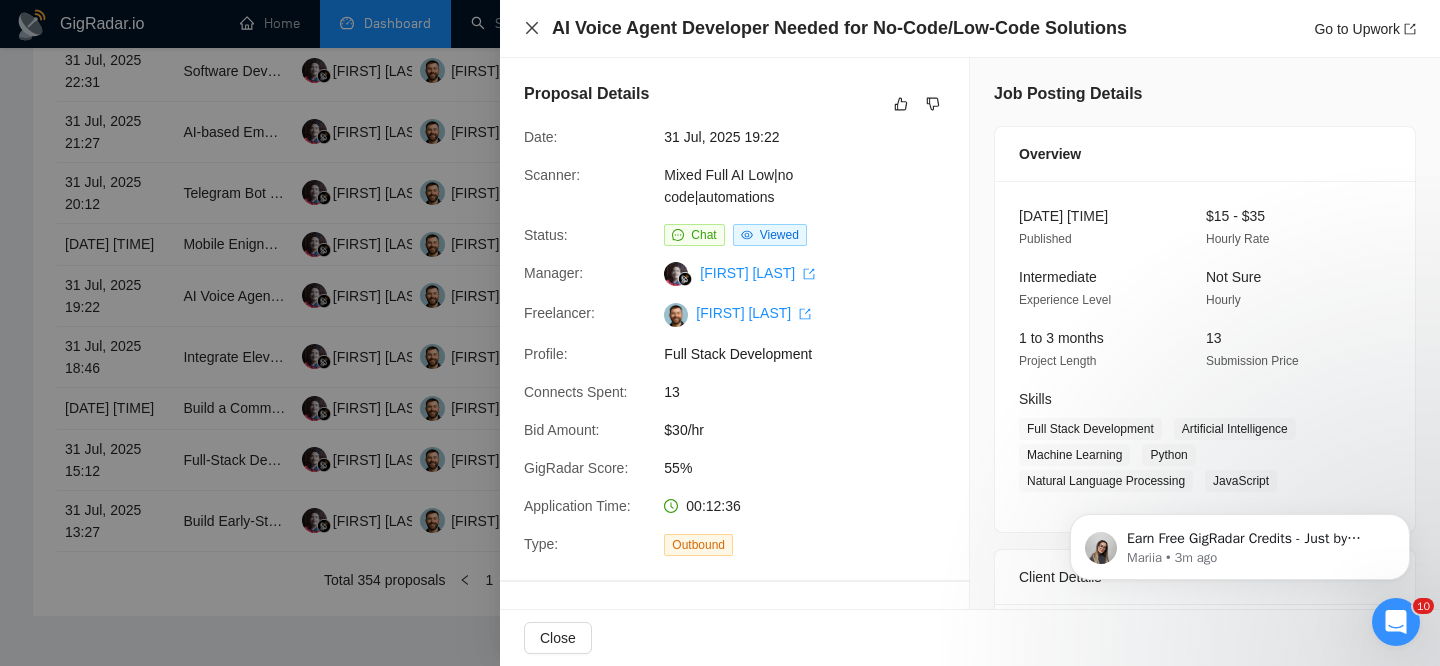 click 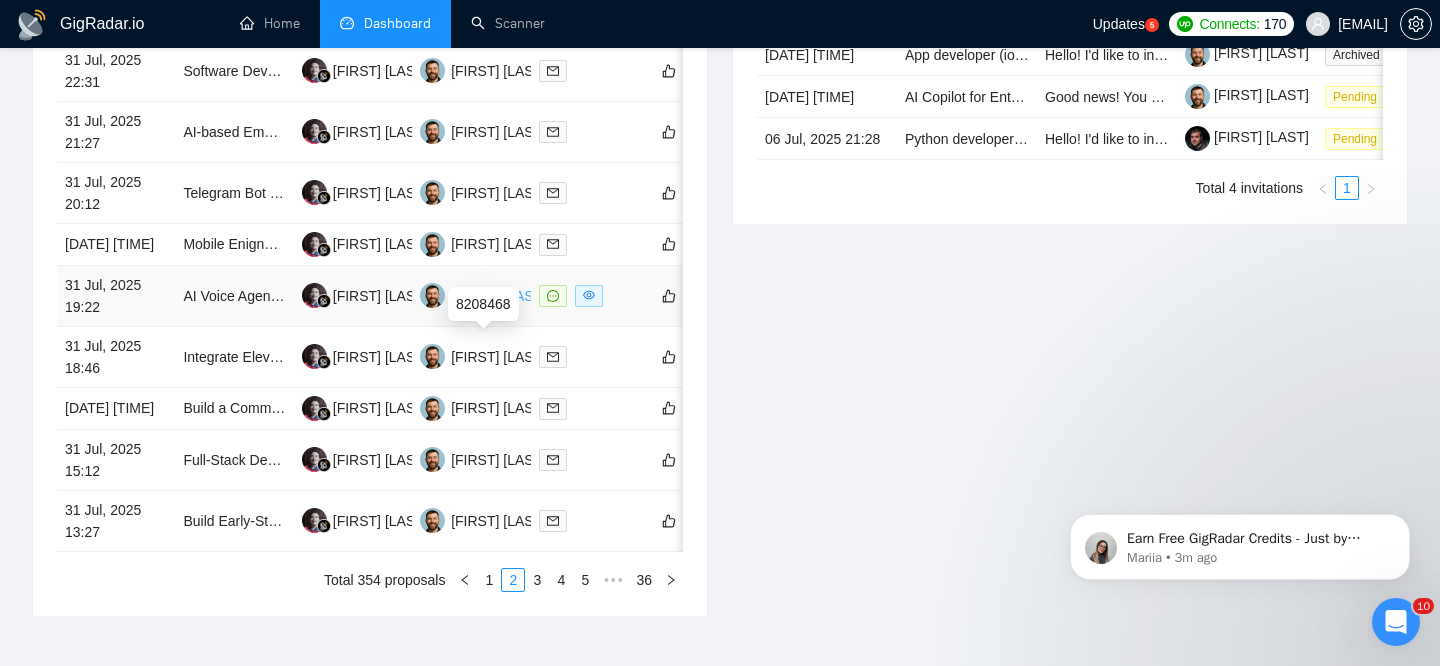 scroll, scrollTop: 1083, scrollLeft: 0, axis: vertical 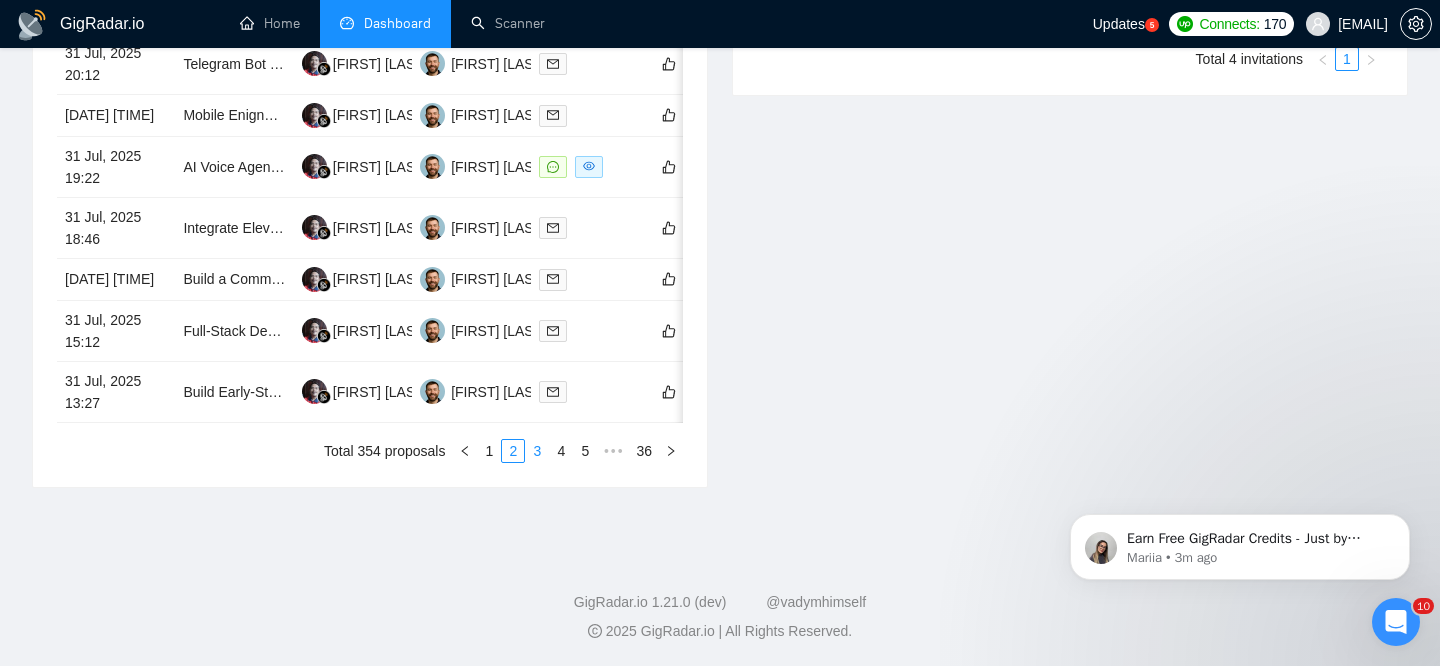click on "3" at bounding box center (537, 451) 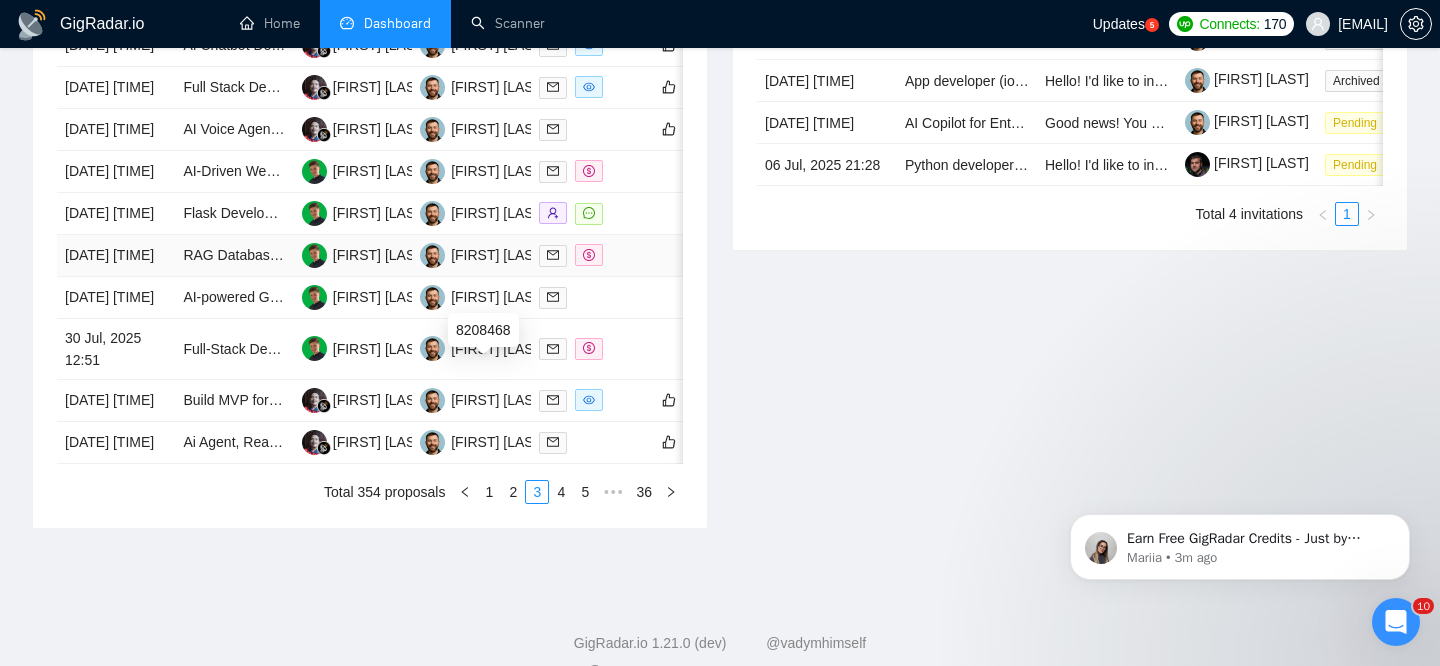 scroll, scrollTop: 917, scrollLeft: 0, axis: vertical 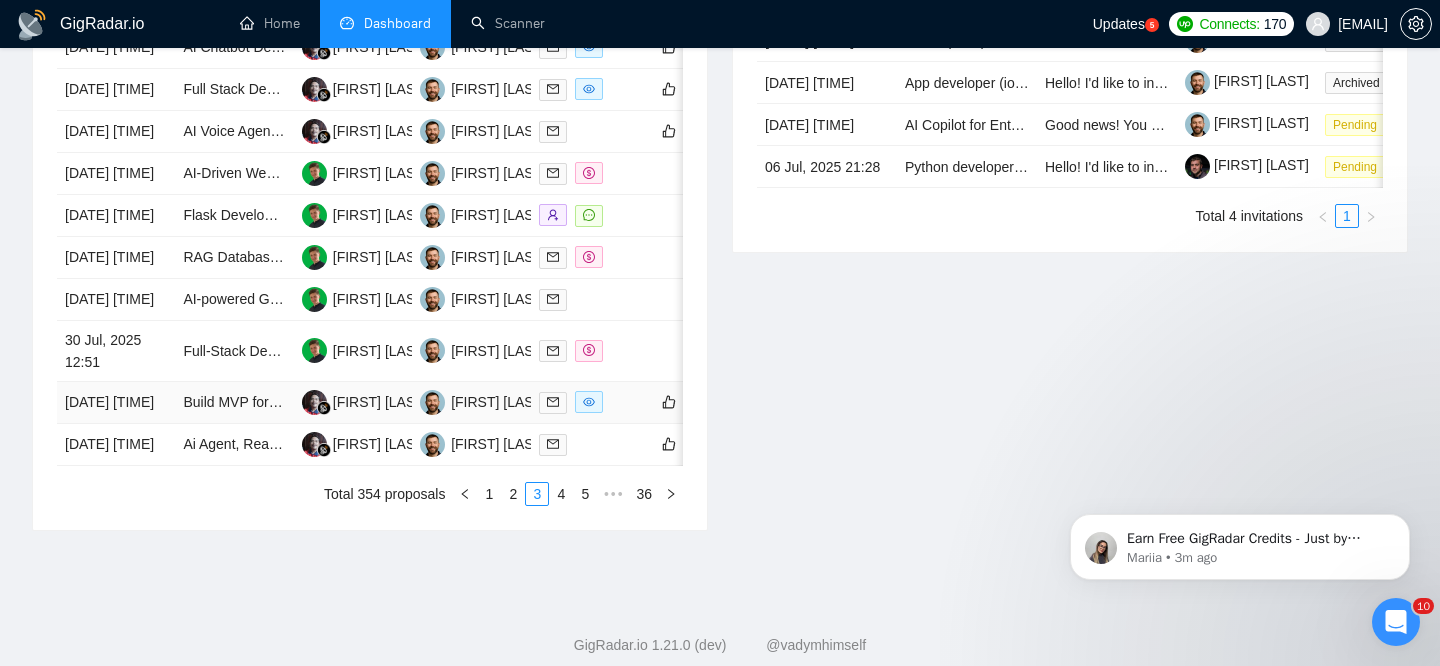 click on "[DATE] [TIME]" at bounding box center [116, 403] 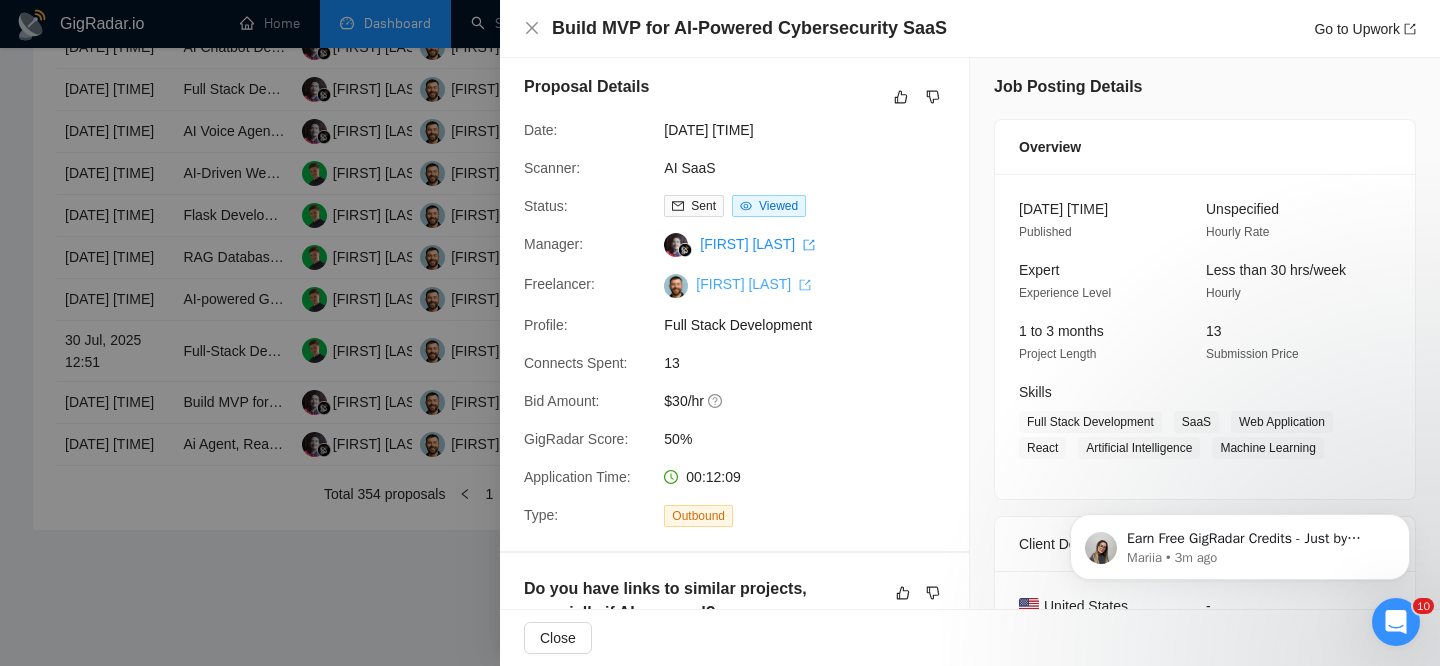 scroll, scrollTop: 9, scrollLeft: 0, axis: vertical 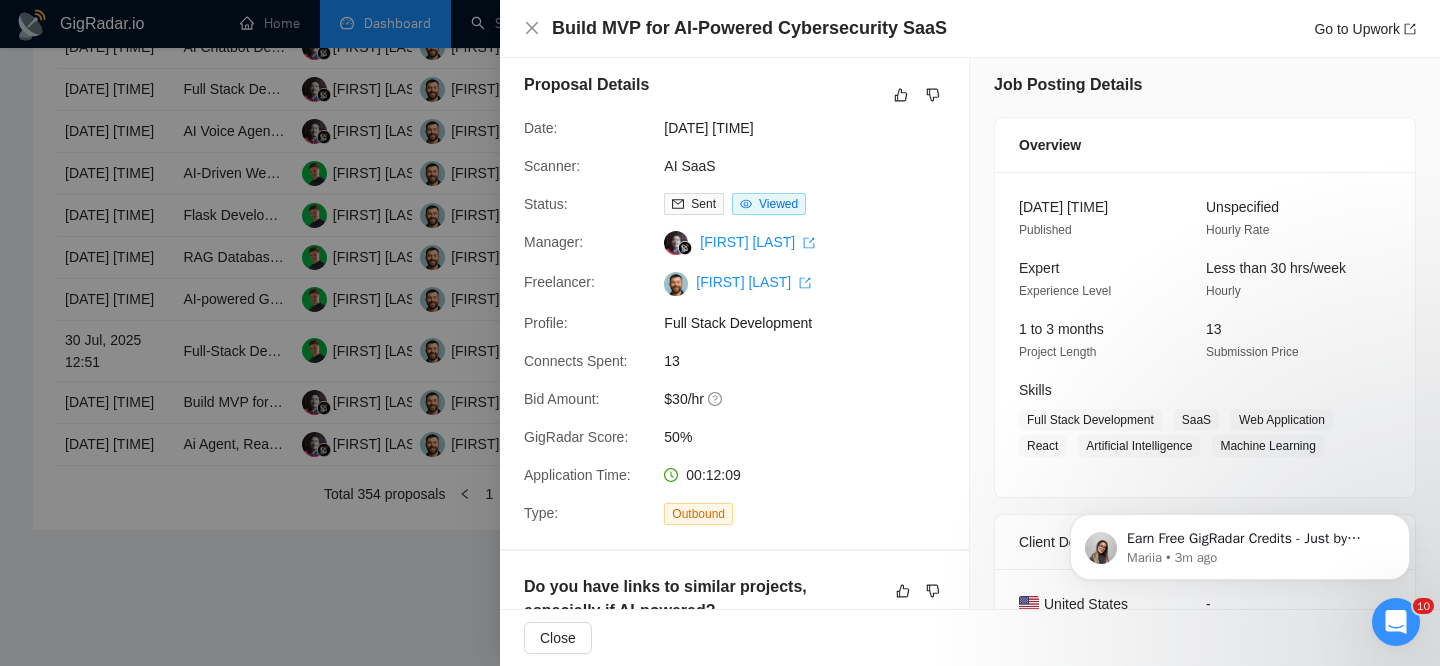 click on "Build MVP for AI-Powered Cybersecurity SaaS Go to Upwork" at bounding box center [970, 29] 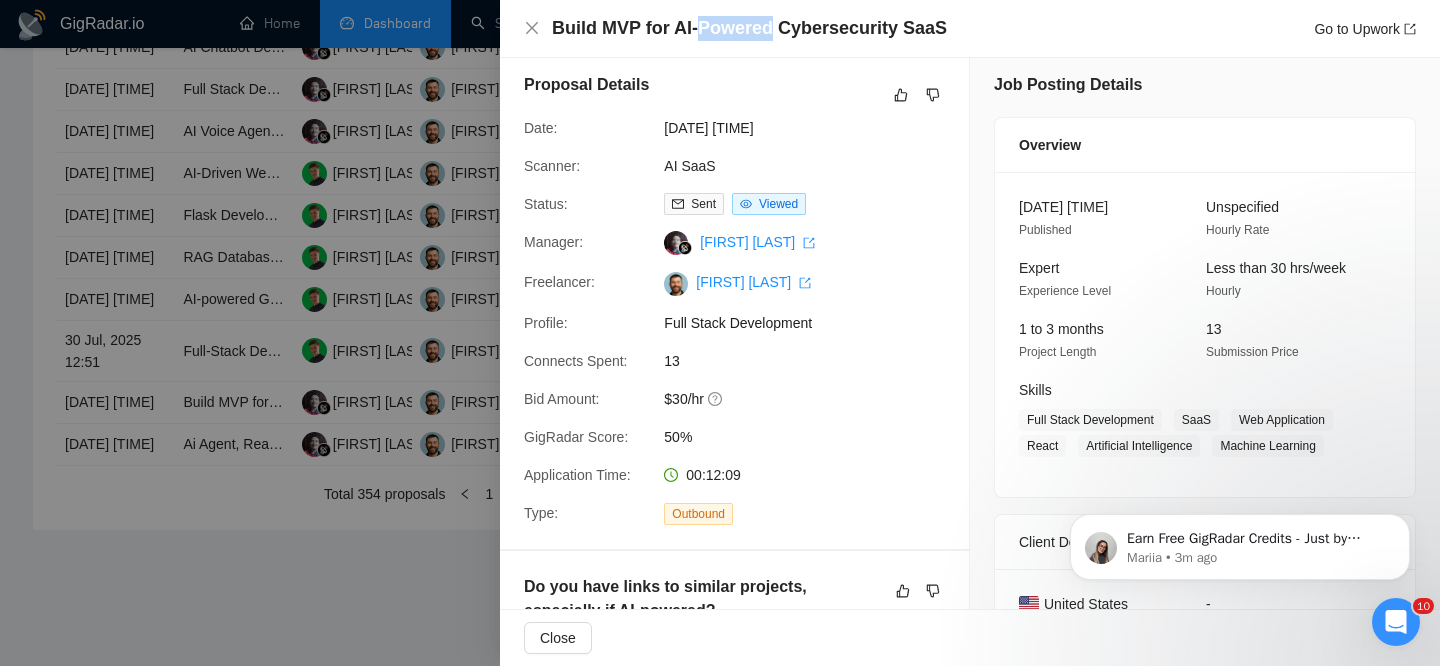 click on "Build MVP for AI-Powered Cybersecurity SaaS" at bounding box center [749, 28] 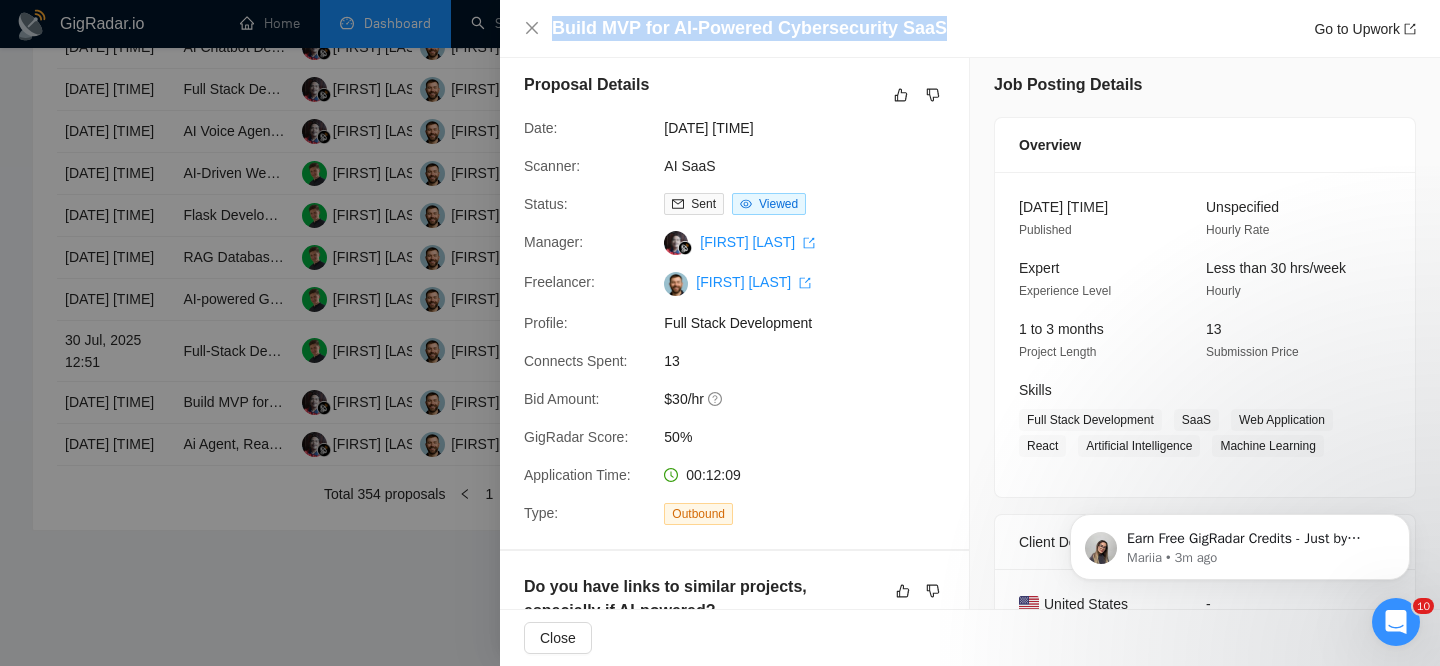 click on "Build MVP for AI-Powered Cybersecurity SaaS" at bounding box center [749, 28] 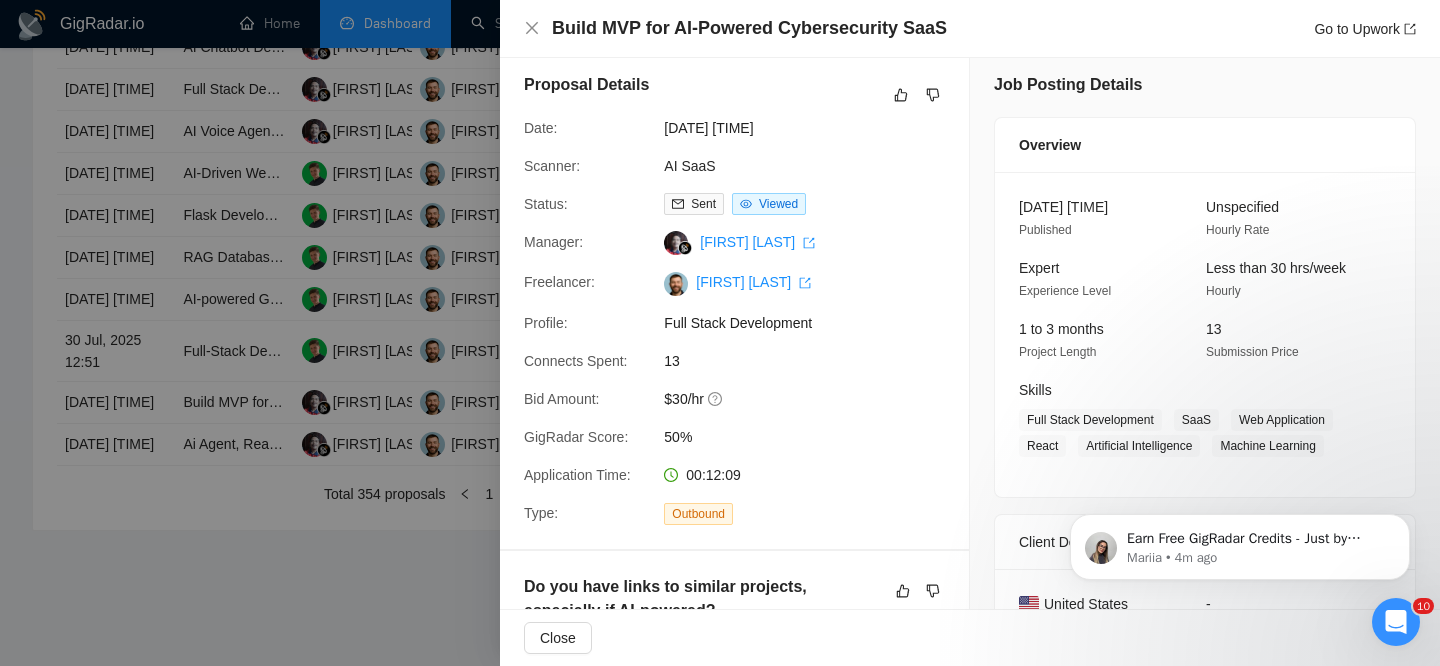 click on "Build MVP for AI-Powered Cybersecurity SaaS Go to Upwork" at bounding box center (970, 28) 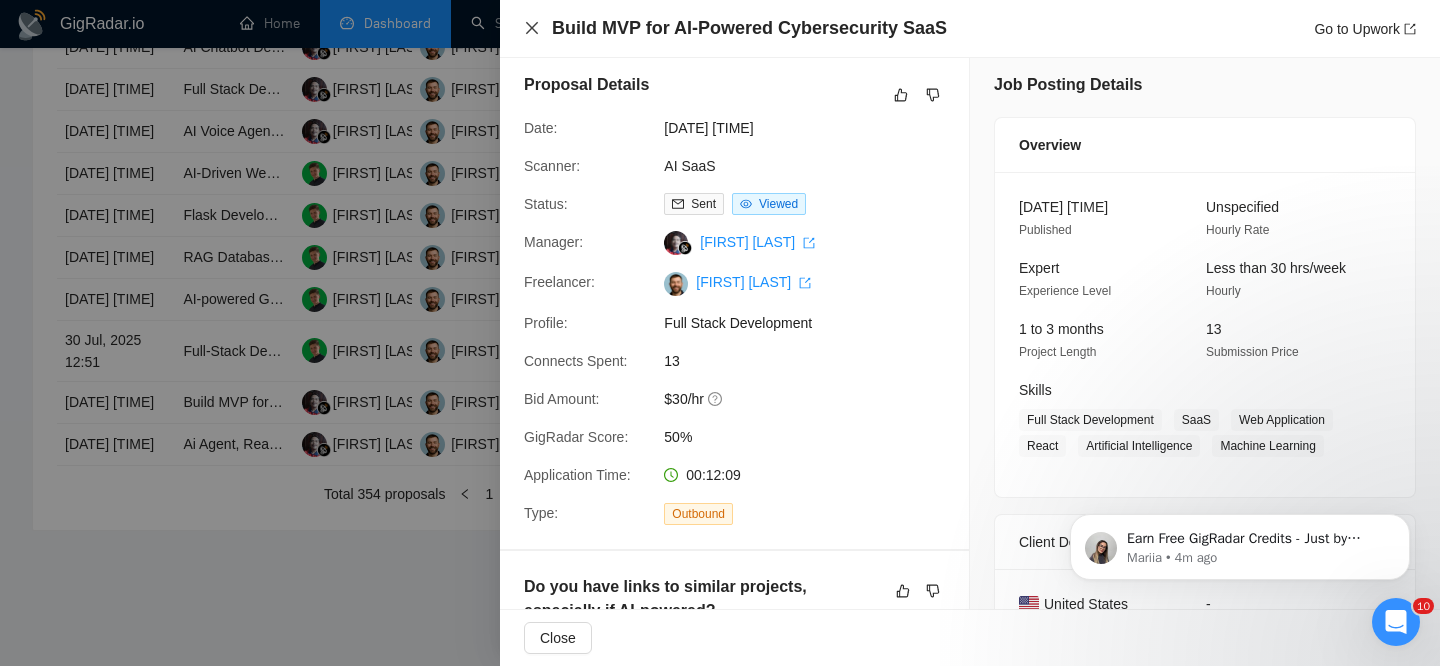 click 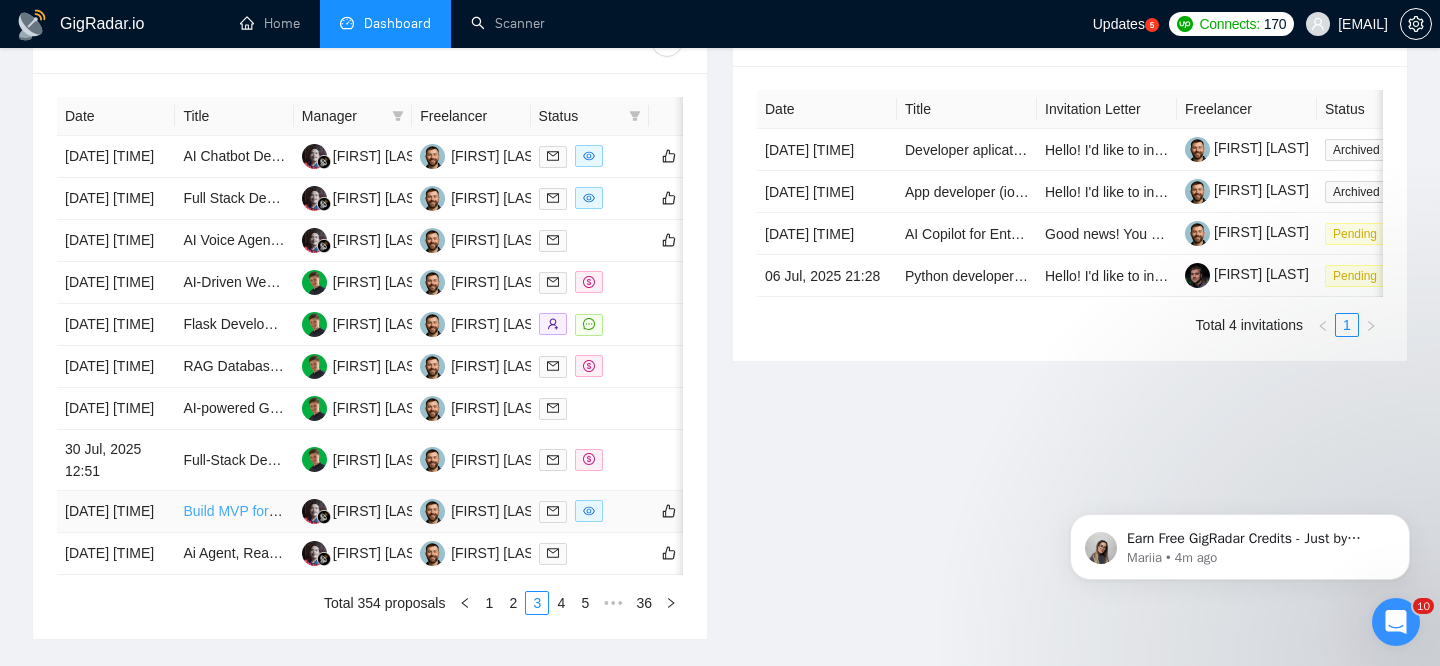 scroll, scrollTop: 793, scrollLeft: 0, axis: vertical 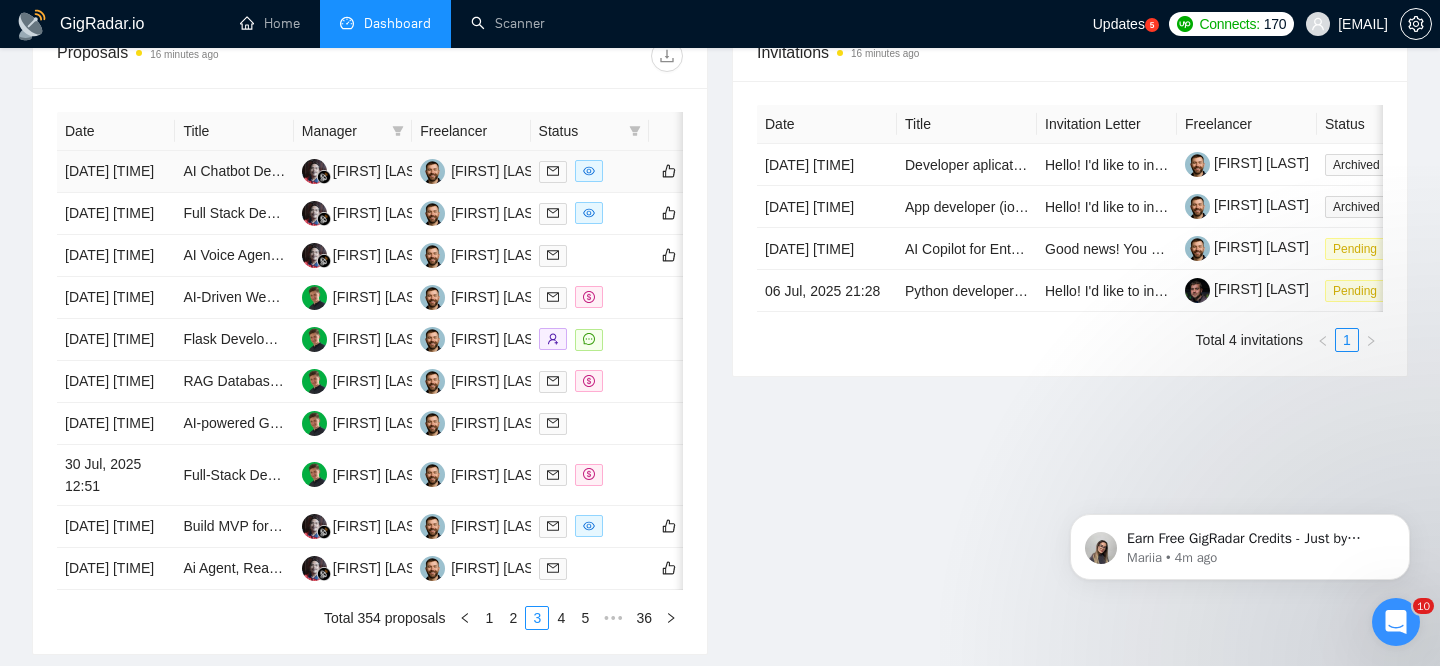 click on "AI Chatbot Developer – OpenAI, PHP, Multi-Bot with File Upload, Vector Search & Embeddable Widget" at bounding box center [234, 172] 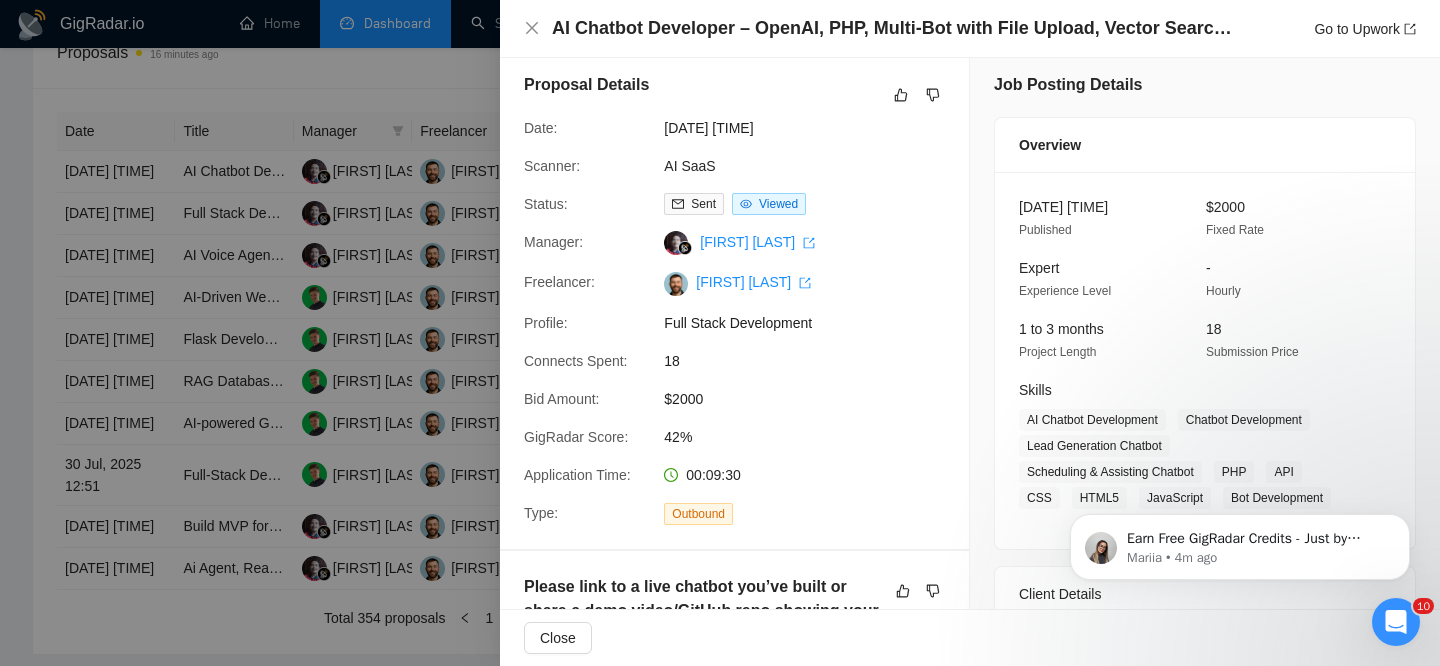 click on "AI Chatbot Developer – OpenAI, PHP, Multi-Bot with File Upload, Vector Search & Embeddable Widget" at bounding box center [897, 28] 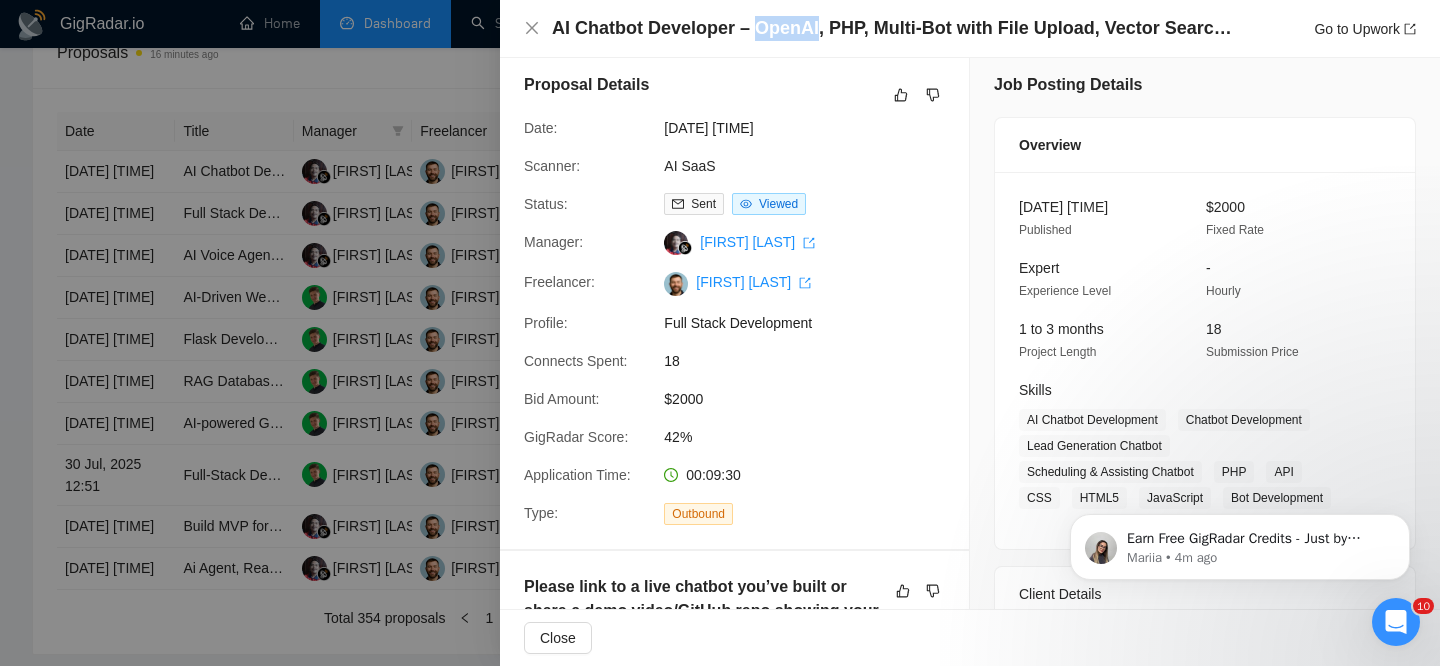 click on "AI Chatbot Developer – OpenAI, PHP, Multi-Bot with File Upload, Vector Search & Embeddable Widget" at bounding box center [897, 28] 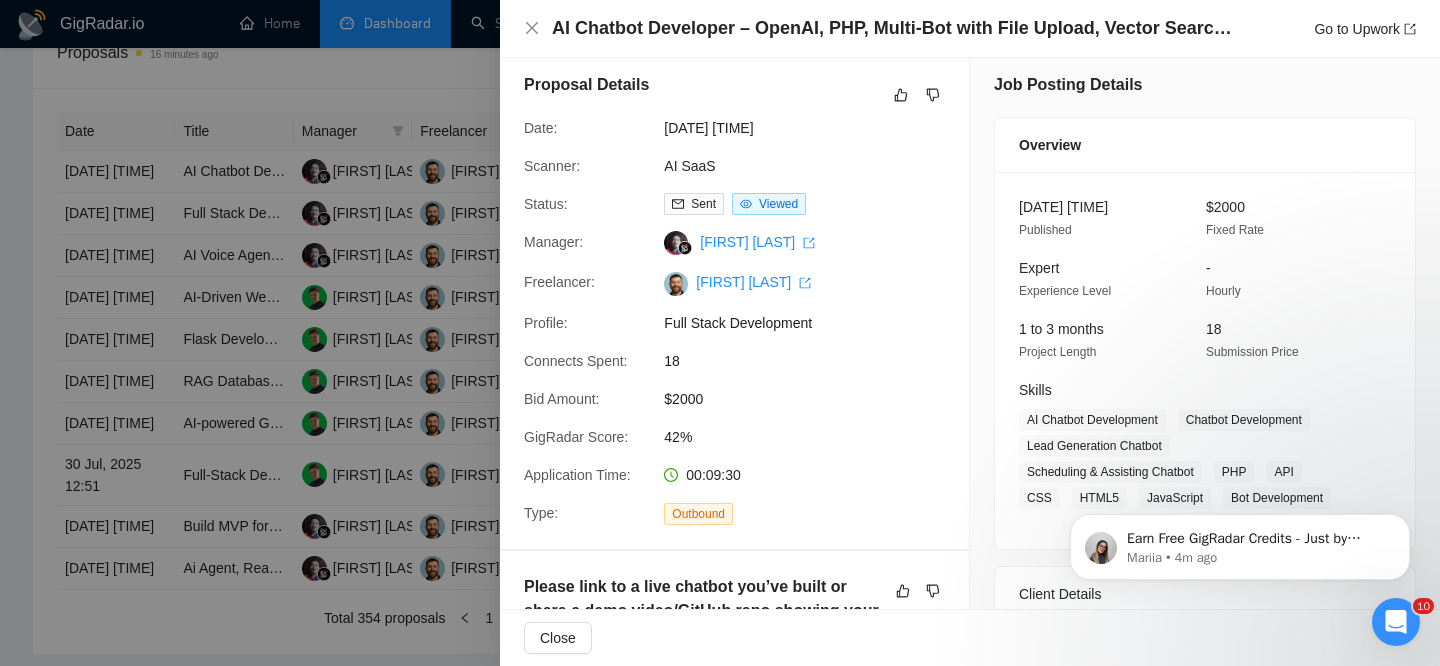 click on "AI Chatbot Developer – OpenAI, PHP, Multi-Bot with File Upload, Vector Search & Embeddable Widget" at bounding box center (897, 28) 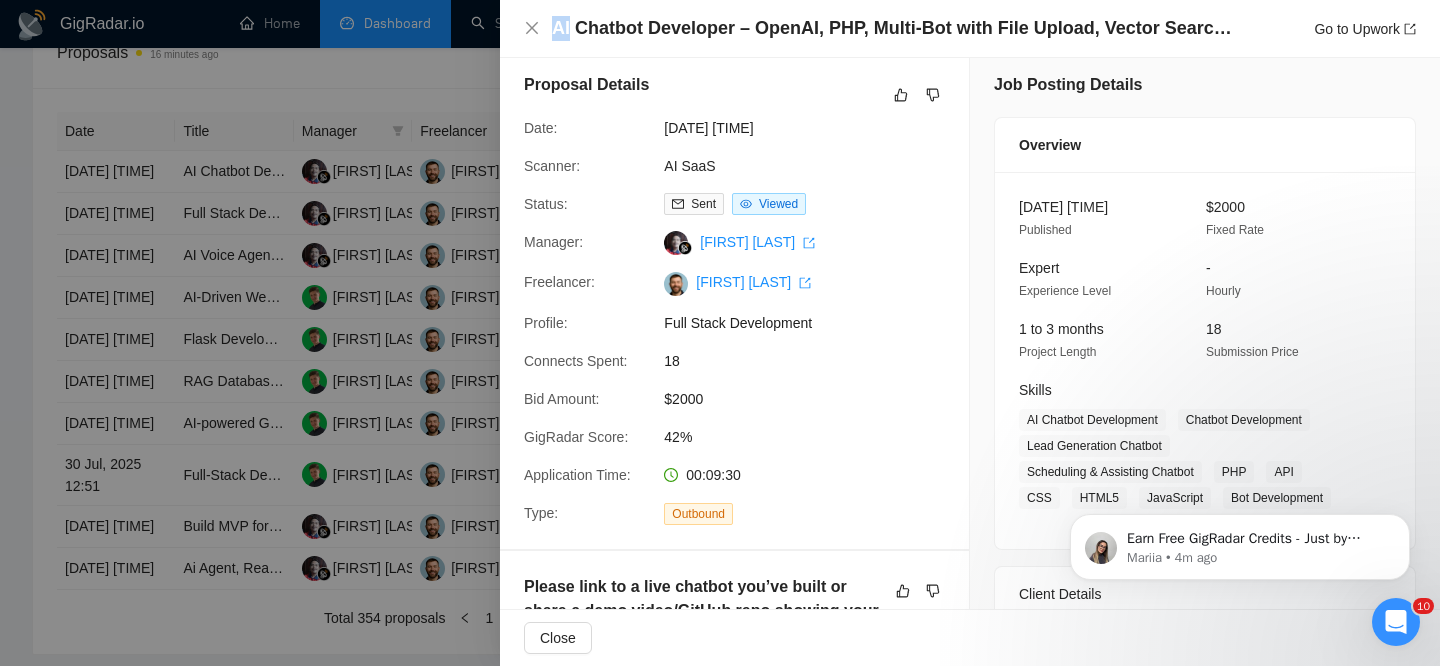 click on "AI Chatbot Developer – OpenAI, PHP, Multi-Bot with File Upload, Vector Search & Embeddable Widget" at bounding box center [897, 28] 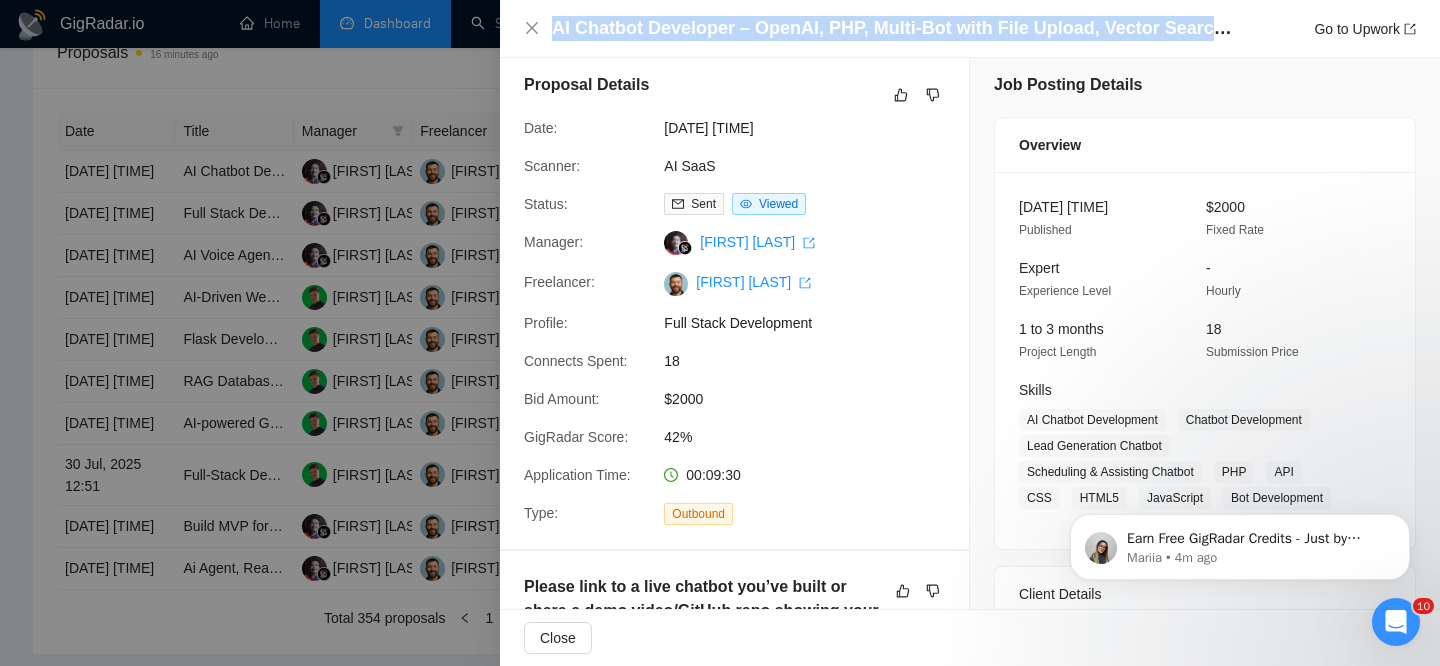 click on "AI Chatbot Developer – OpenAI, PHP, Multi-Bot with File Upload, Vector Search & Embeddable Widget" at bounding box center (897, 28) 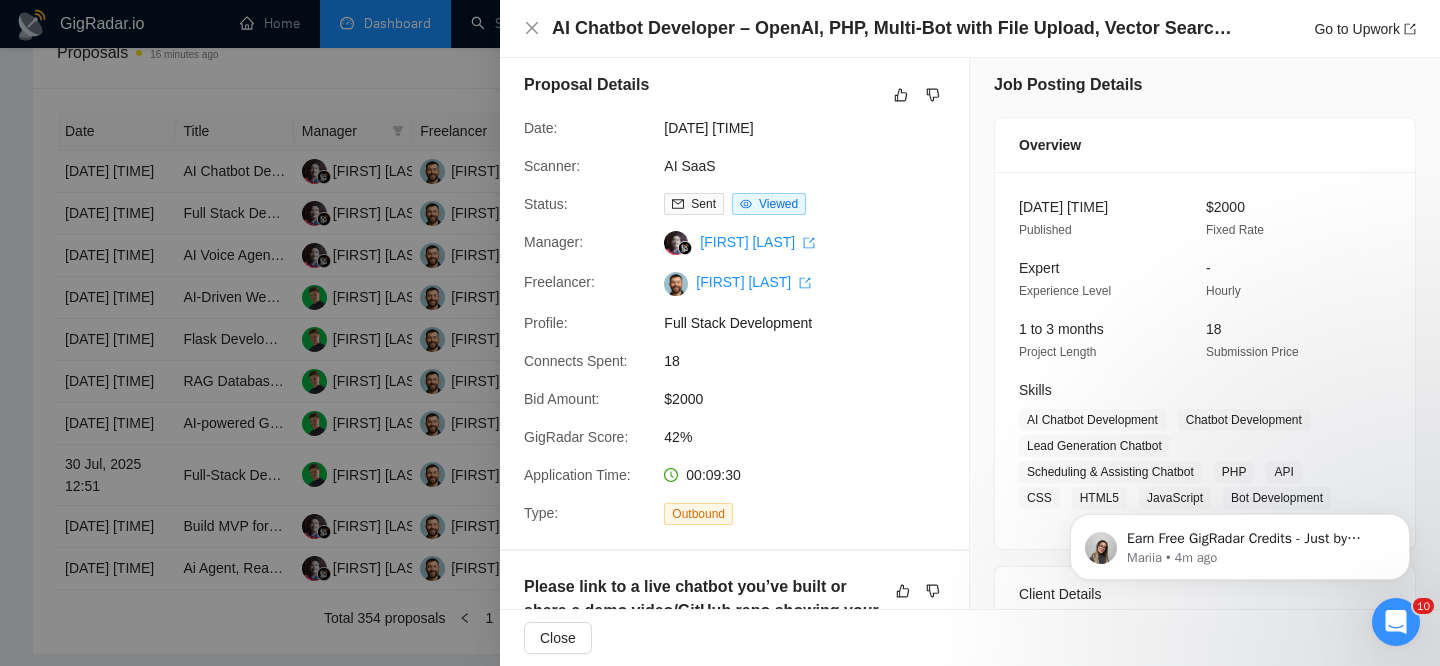 click on "AI Chatbot Developer – OpenAI, PHP, Multi-Bot with File Upload, Vector Search & Embeddable Widget Go to Upwork" at bounding box center (970, 29) 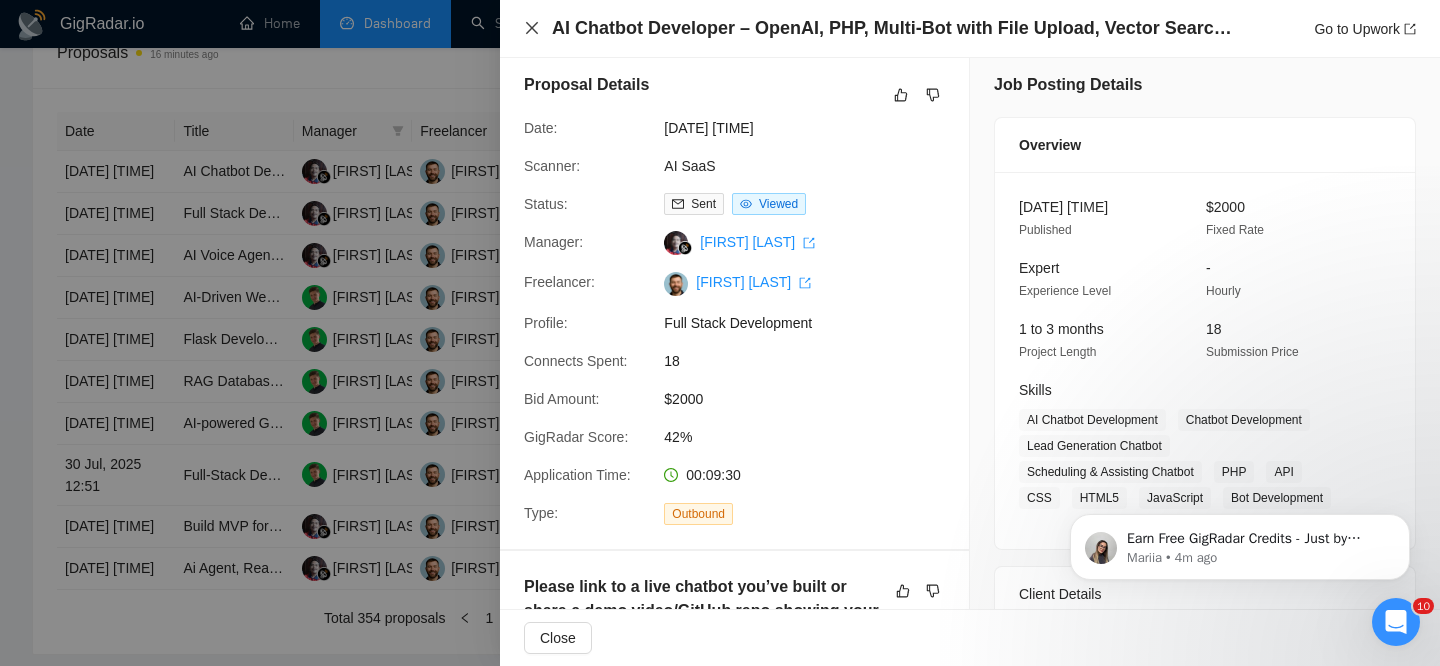 click 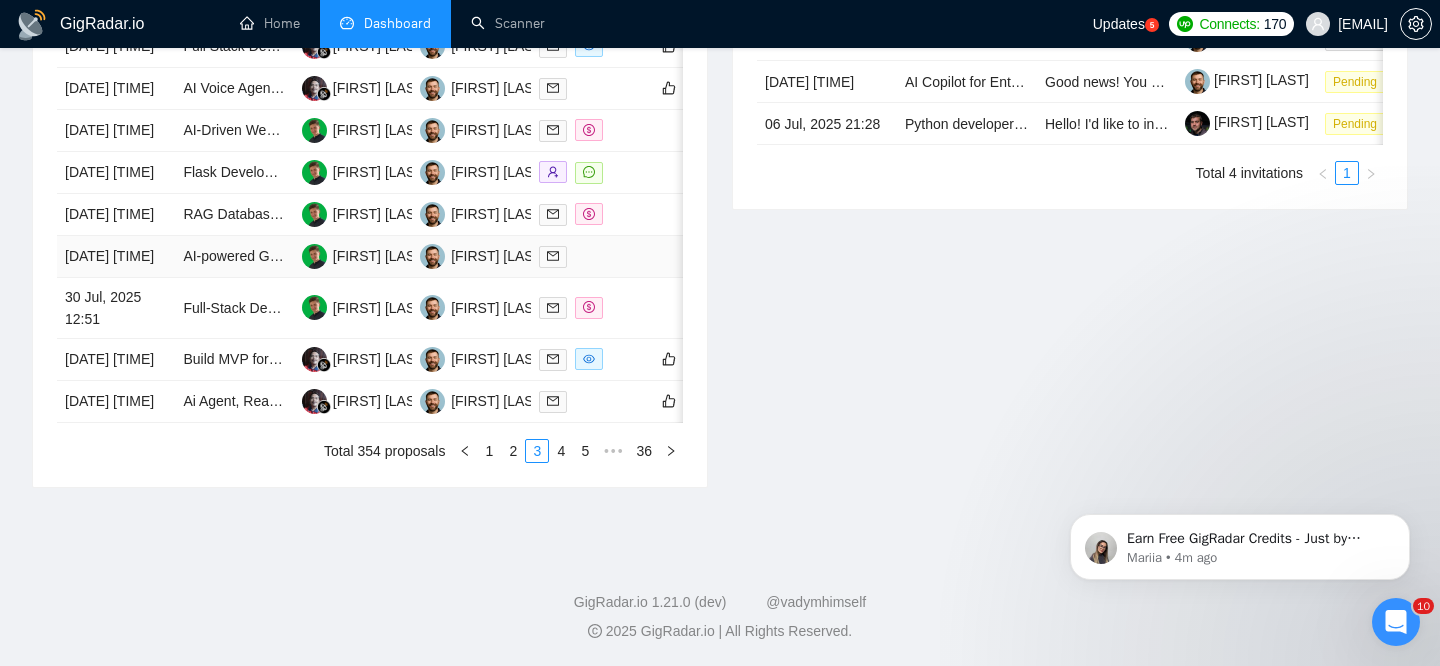 scroll, scrollTop: 975, scrollLeft: 0, axis: vertical 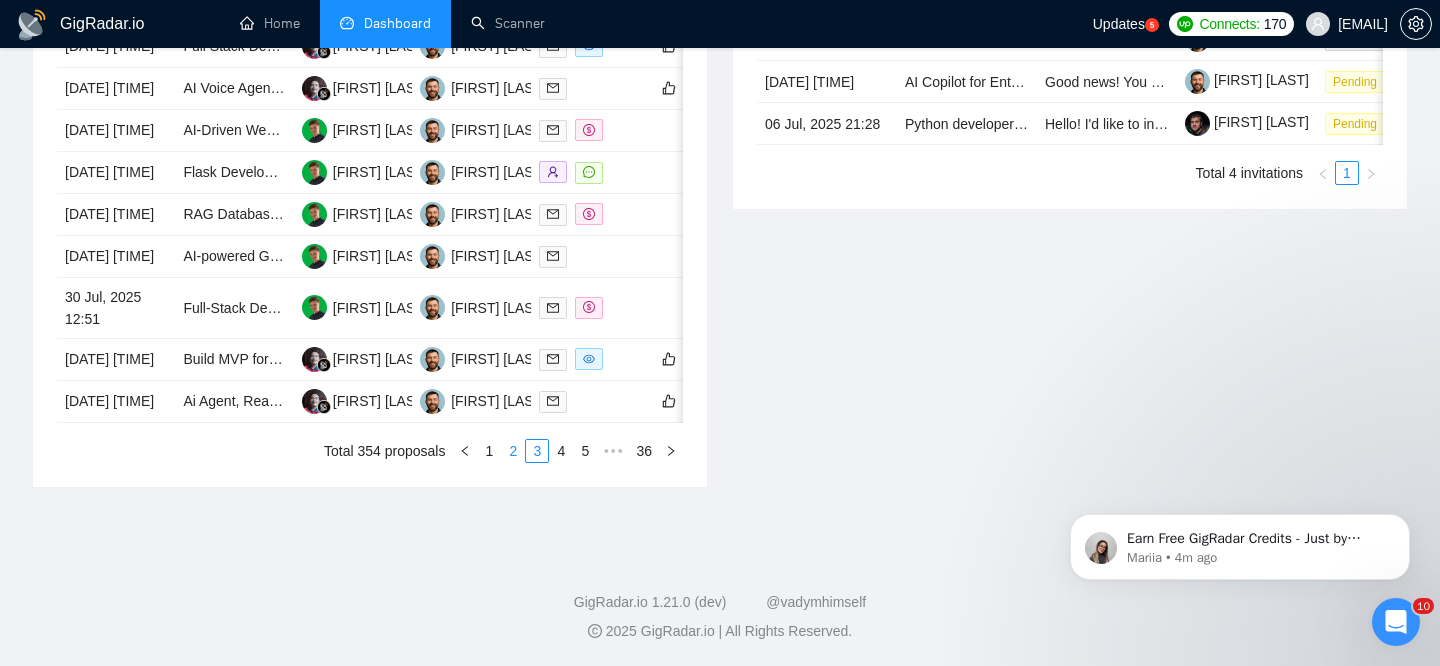 click on "2" at bounding box center [513, 451] 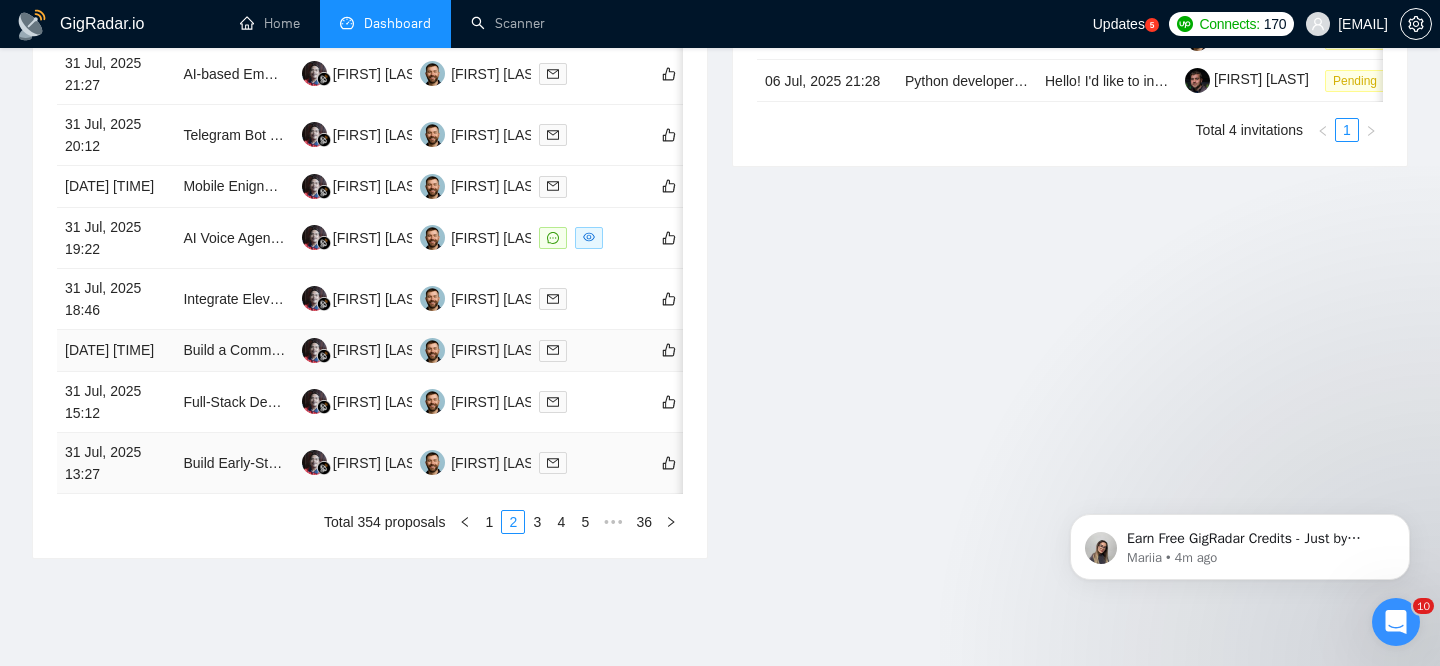 scroll, scrollTop: 1042, scrollLeft: 0, axis: vertical 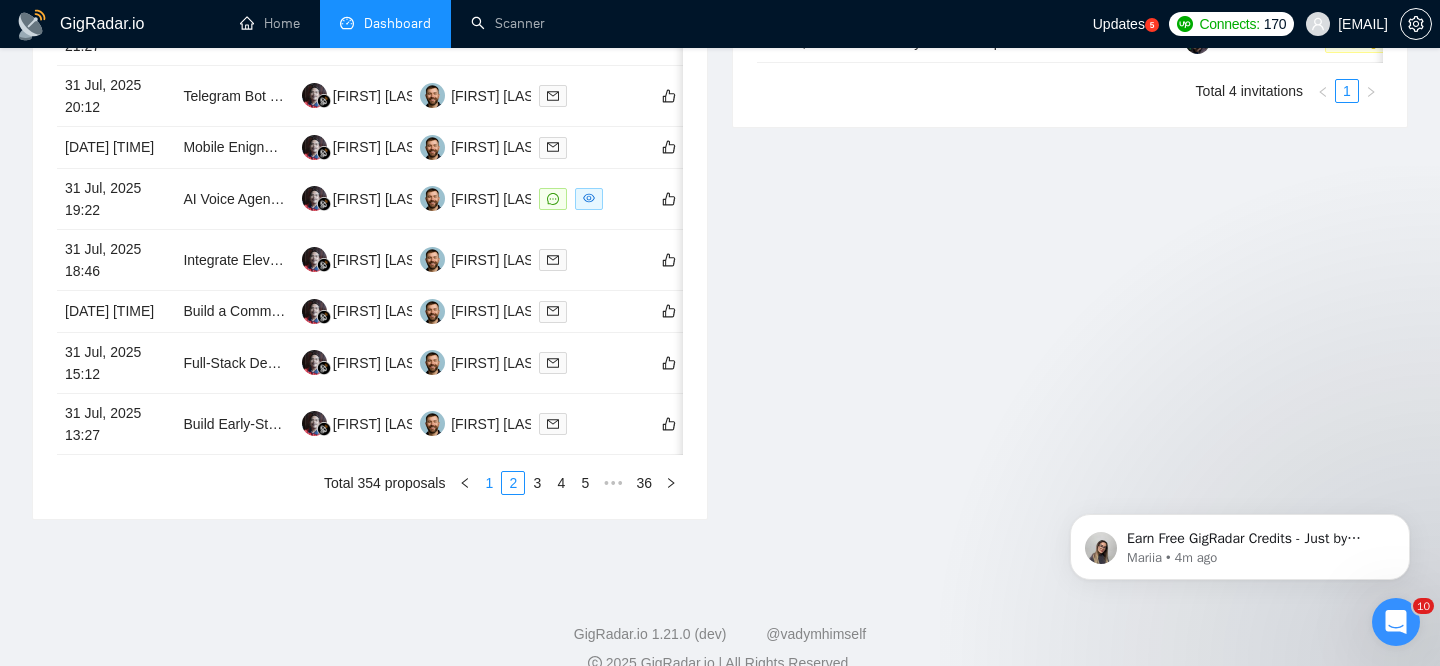 click on "1" at bounding box center (489, 483) 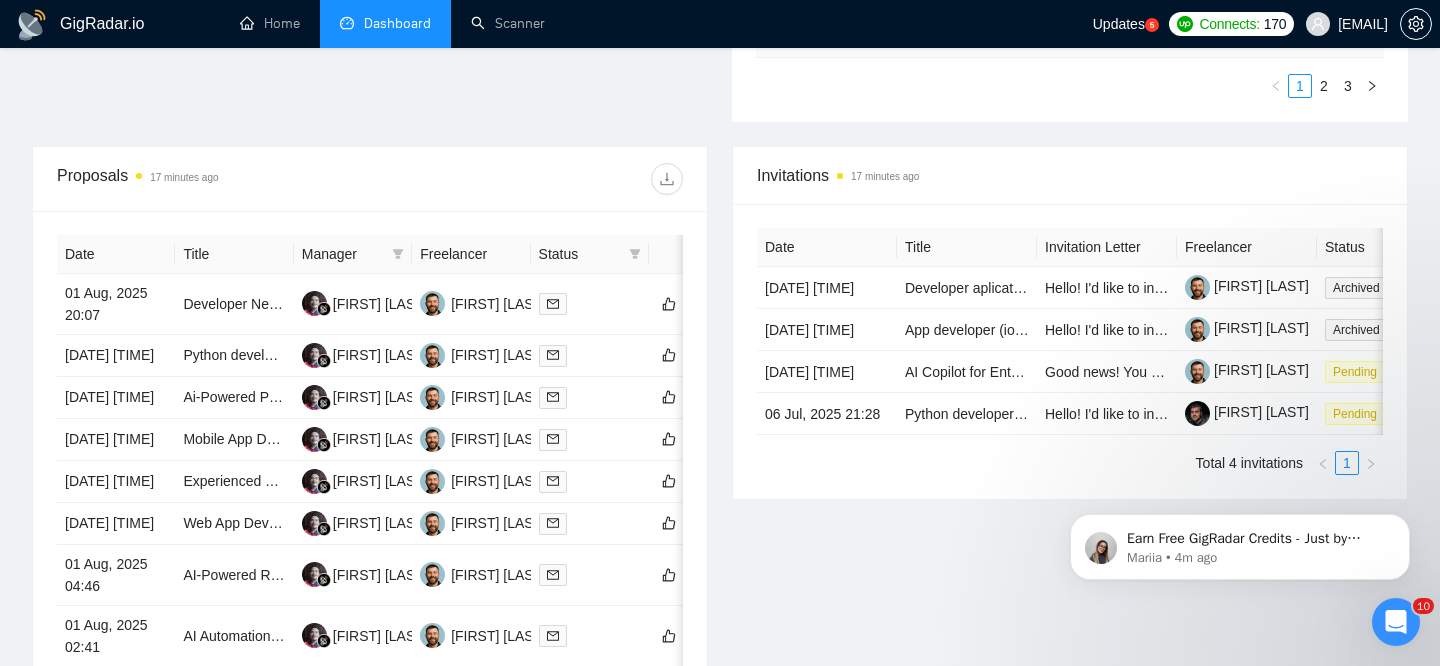 scroll, scrollTop: 657, scrollLeft: 0, axis: vertical 